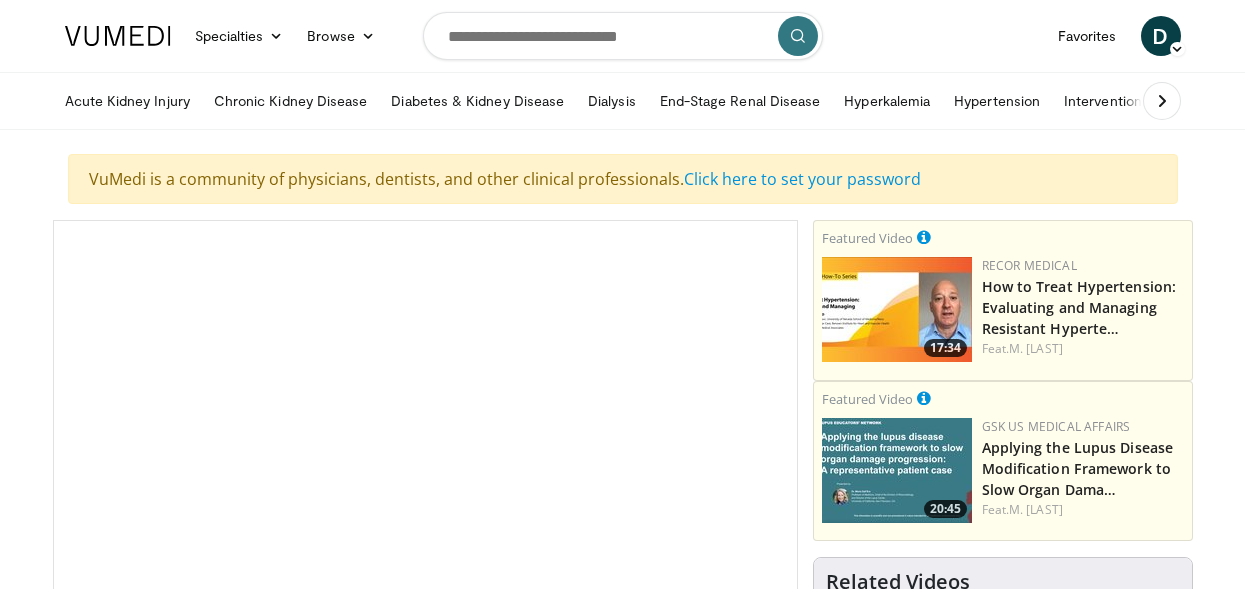 scroll, scrollTop: 0, scrollLeft: 0, axis: both 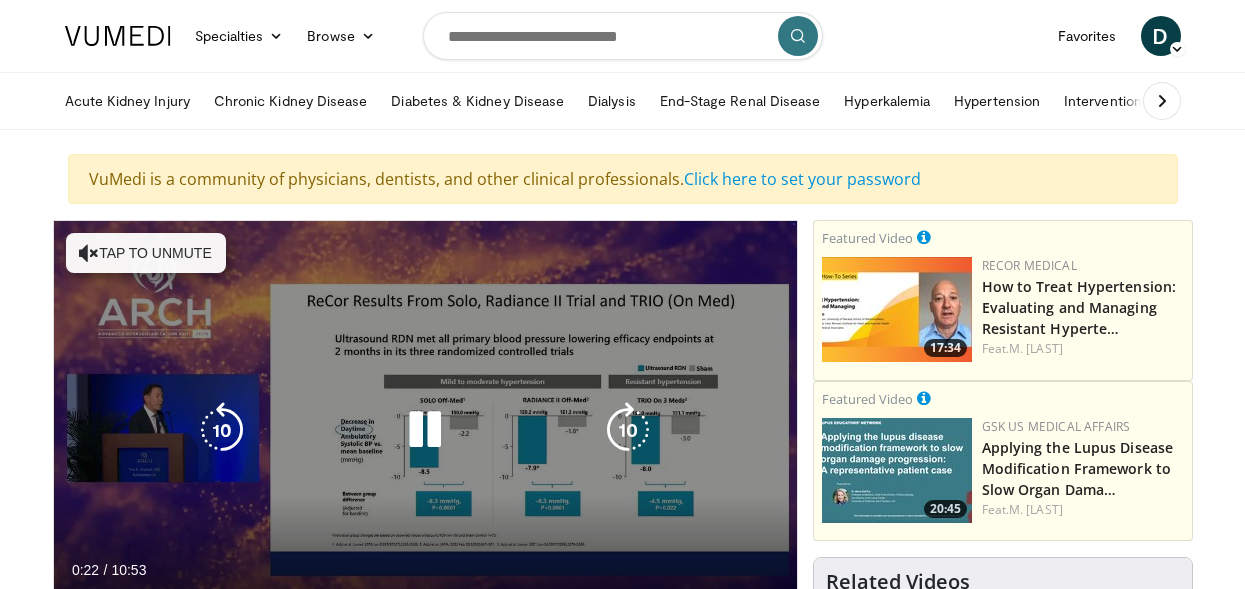 click on "Tap to unmute" at bounding box center [146, 253] 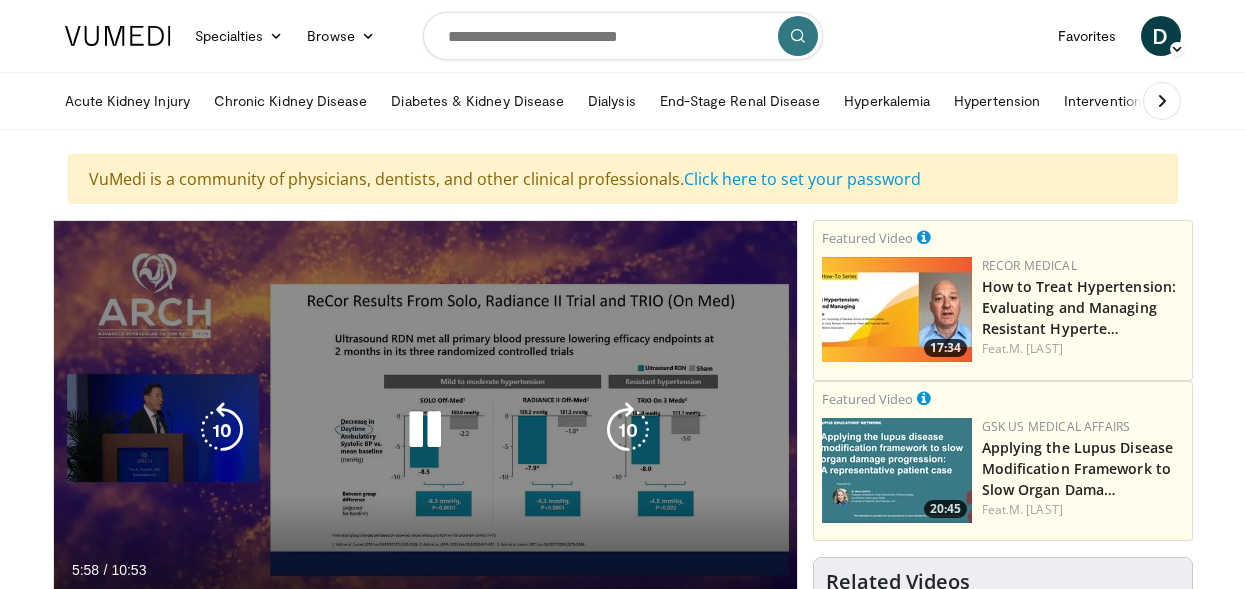 click at bounding box center [425, 430] 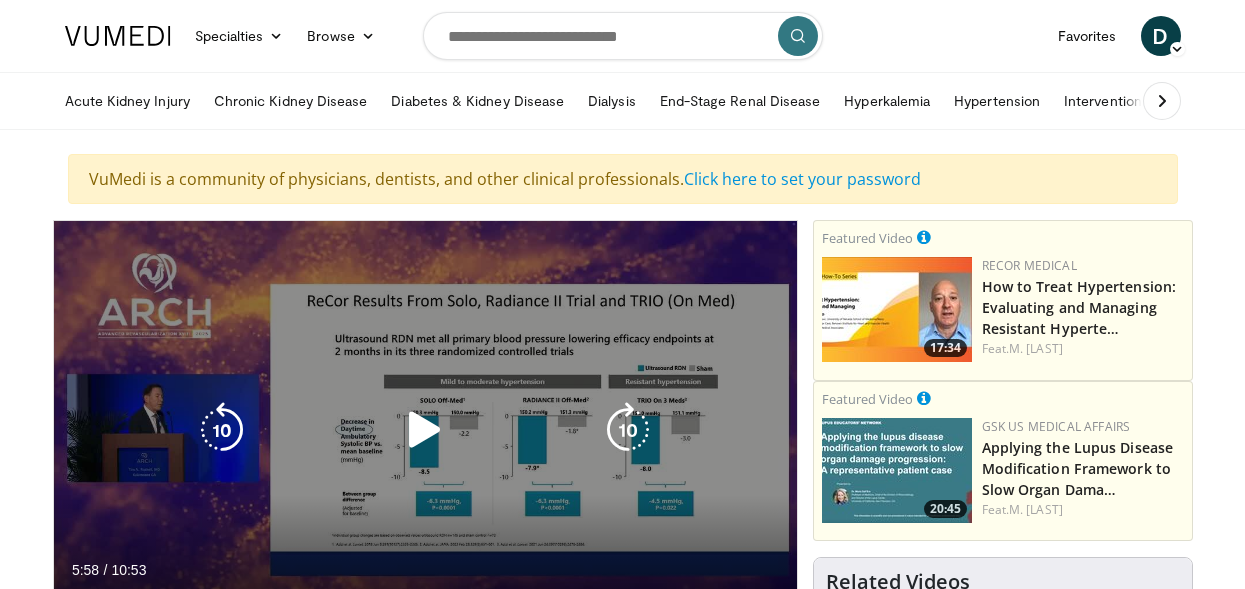 click at bounding box center [425, 430] 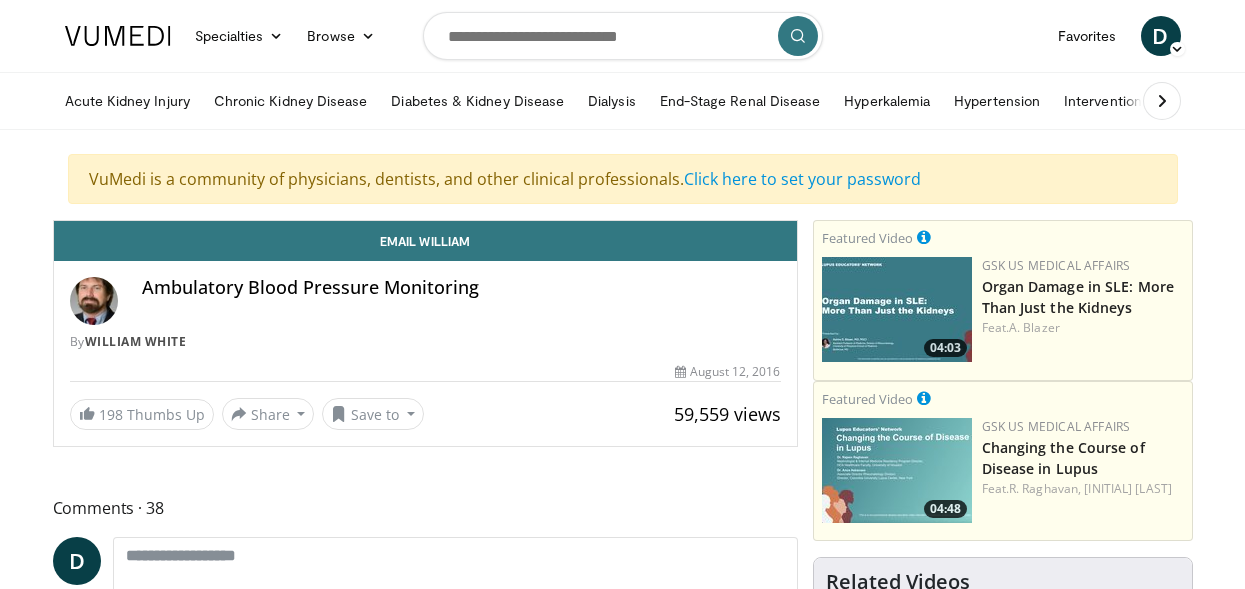 scroll, scrollTop: 0, scrollLeft: 0, axis: both 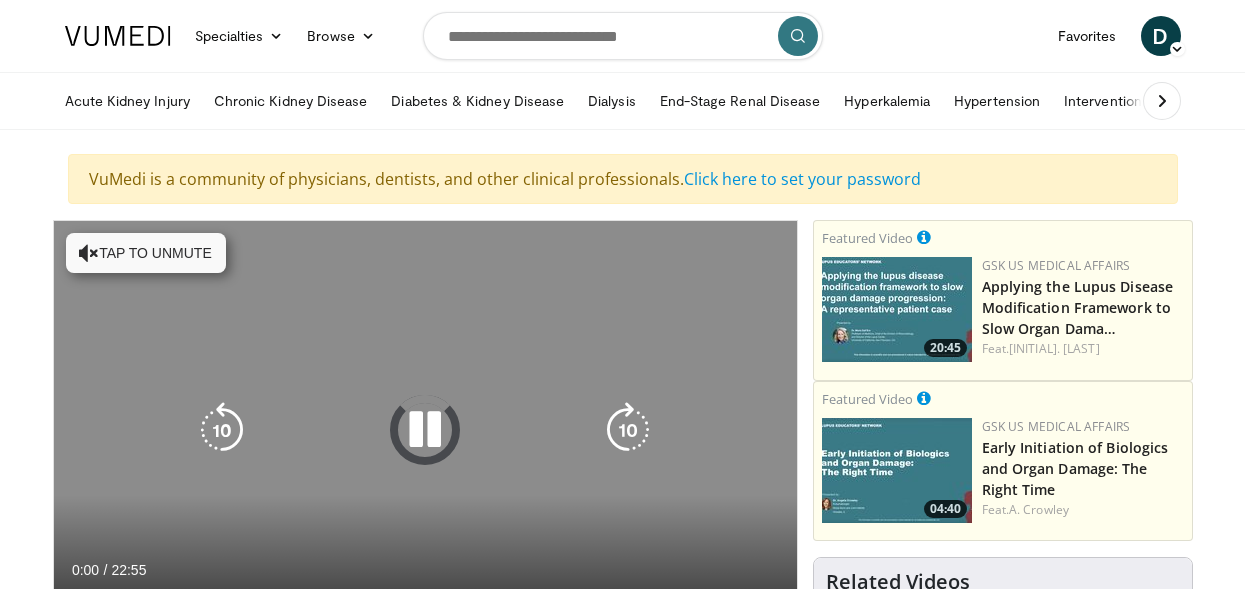 click on "Tap to unmute" at bounding box center (146, 253) 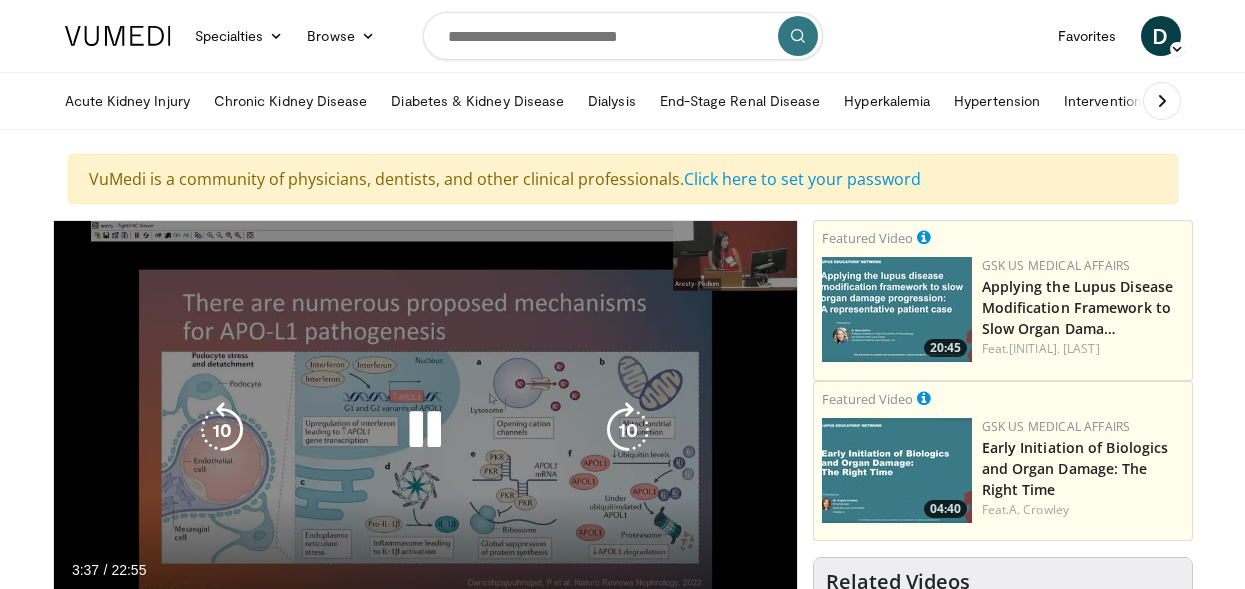 click at bounding box center [222, 430] 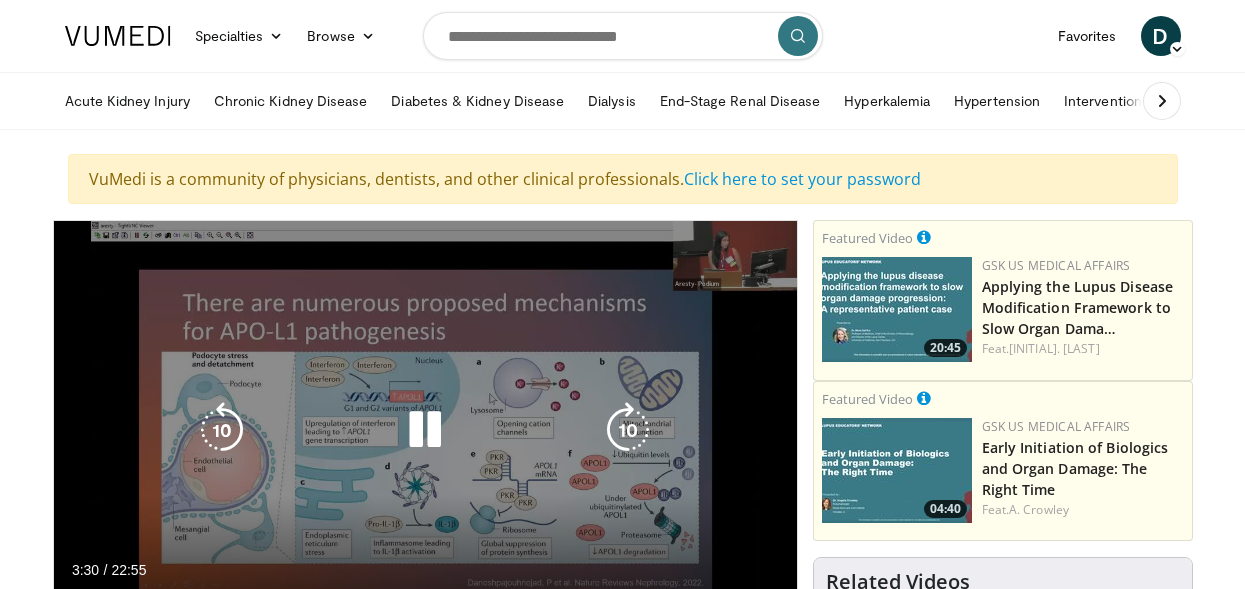 click at bounding box center (222, 430) 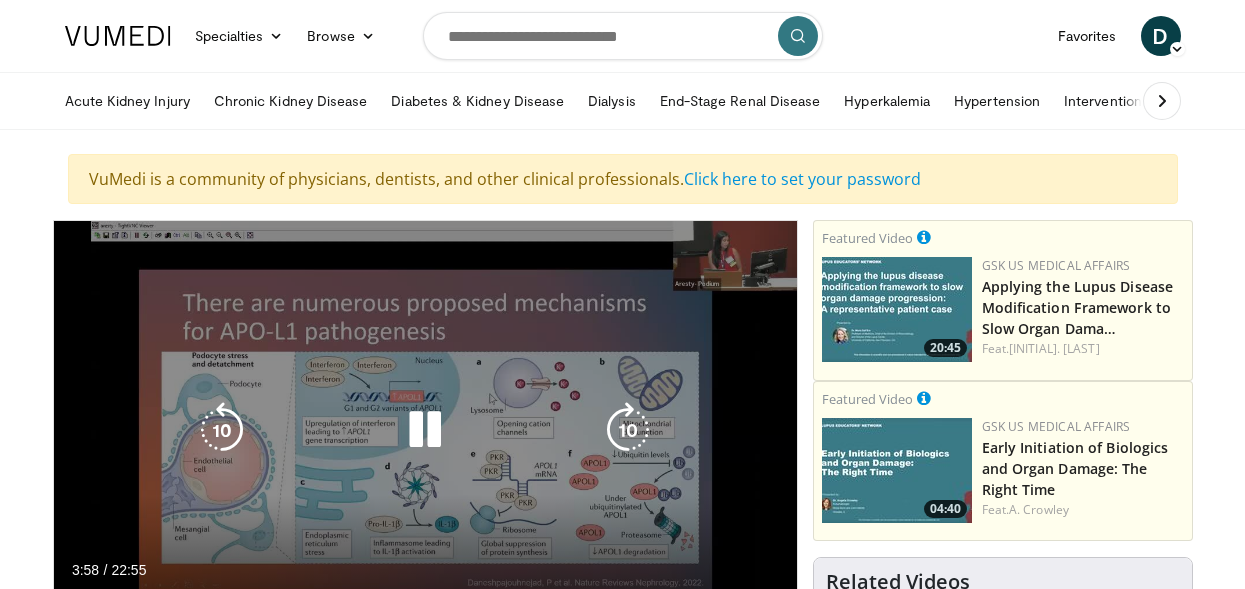click at bounding box center (425, 430) 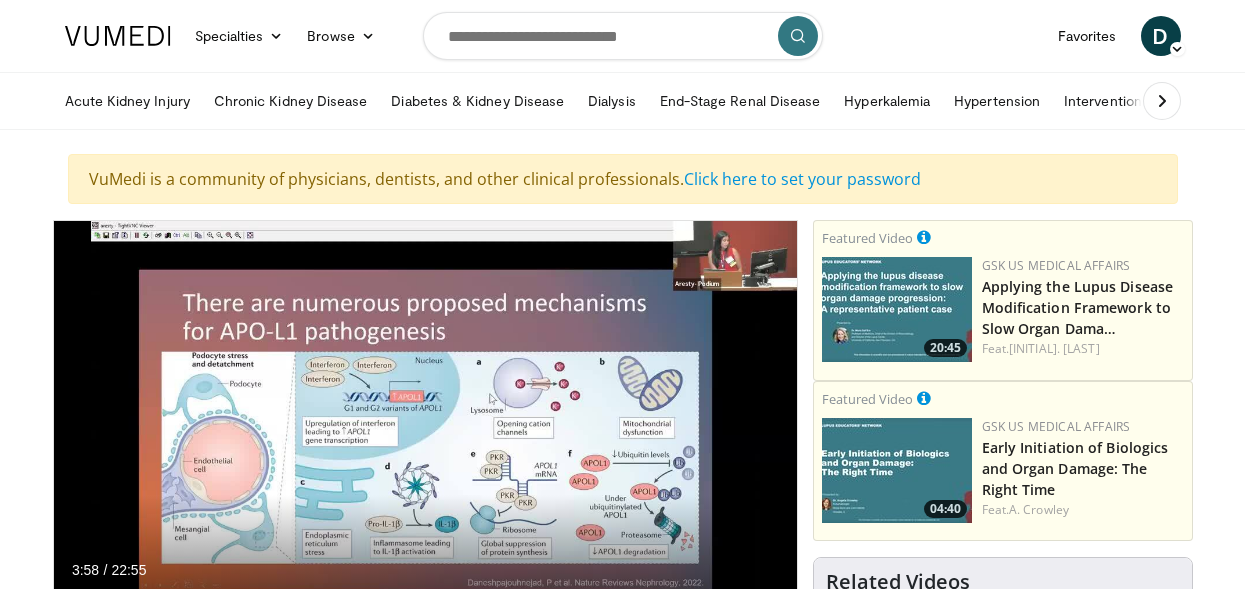 click on "10 seconds
Tap to unmute" at bounding box center [425, 430] 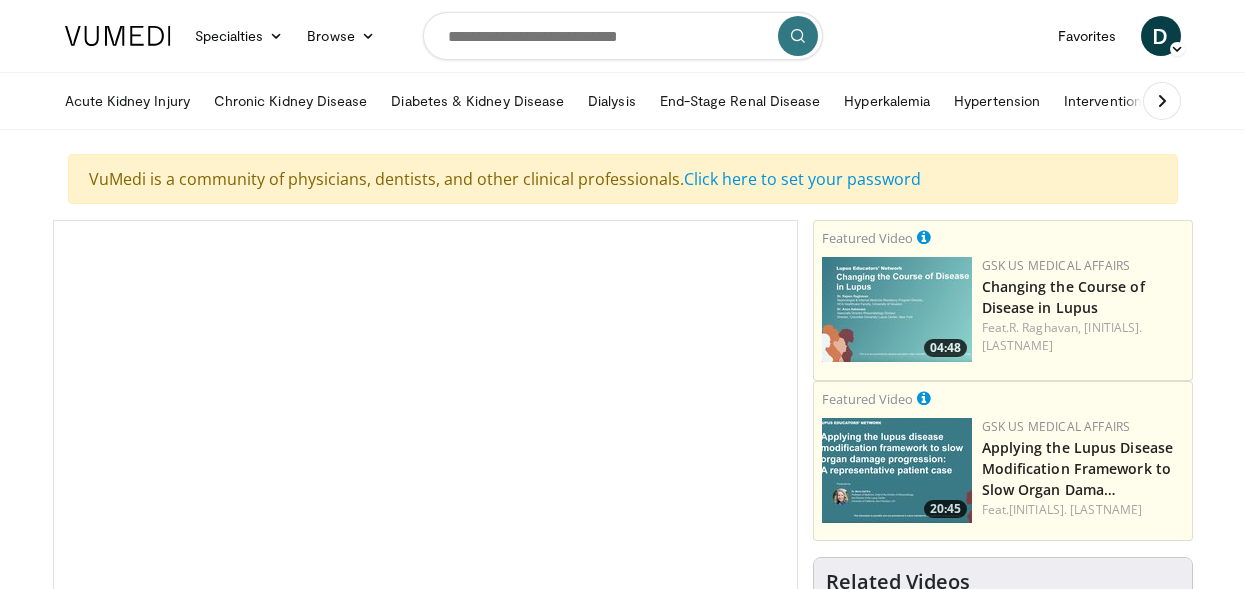 scroll, scrollTop: 0, scrollLeft: 0, axis: both 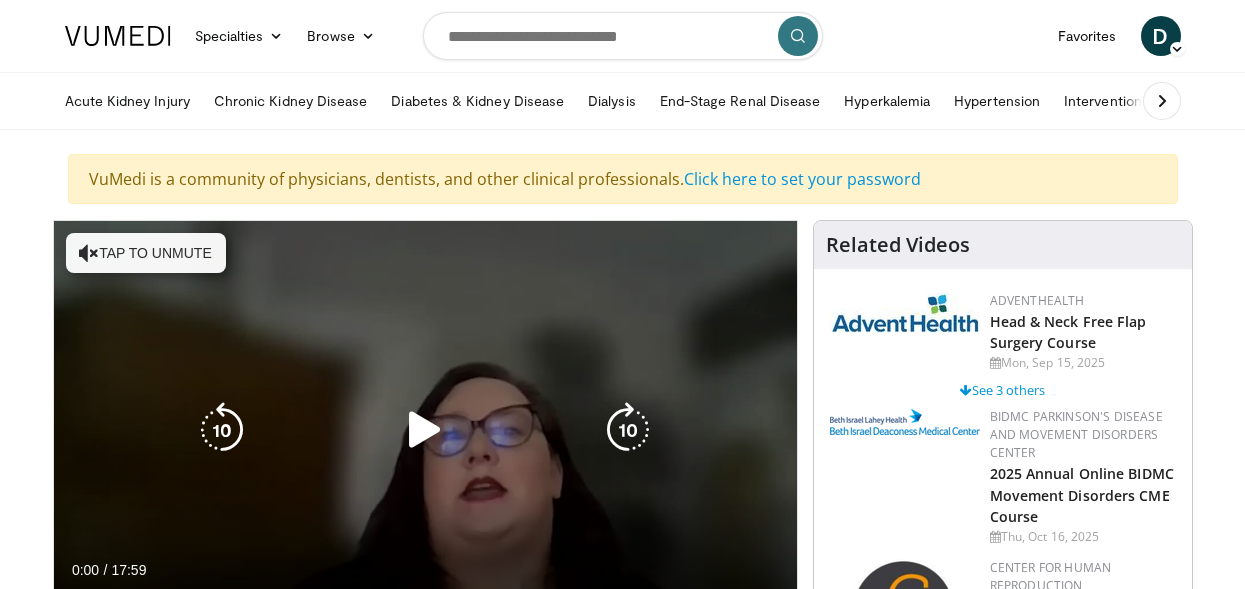 click on "Tap to unmute" at bounding box center [146, 253] 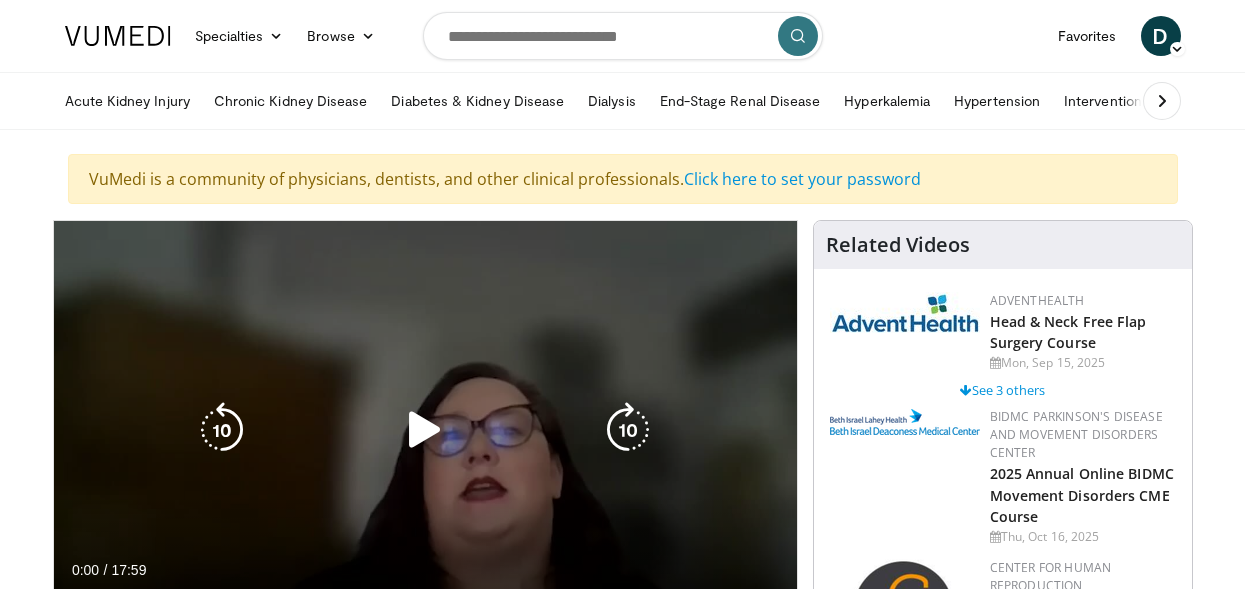 click at bounding box center (425, 430) 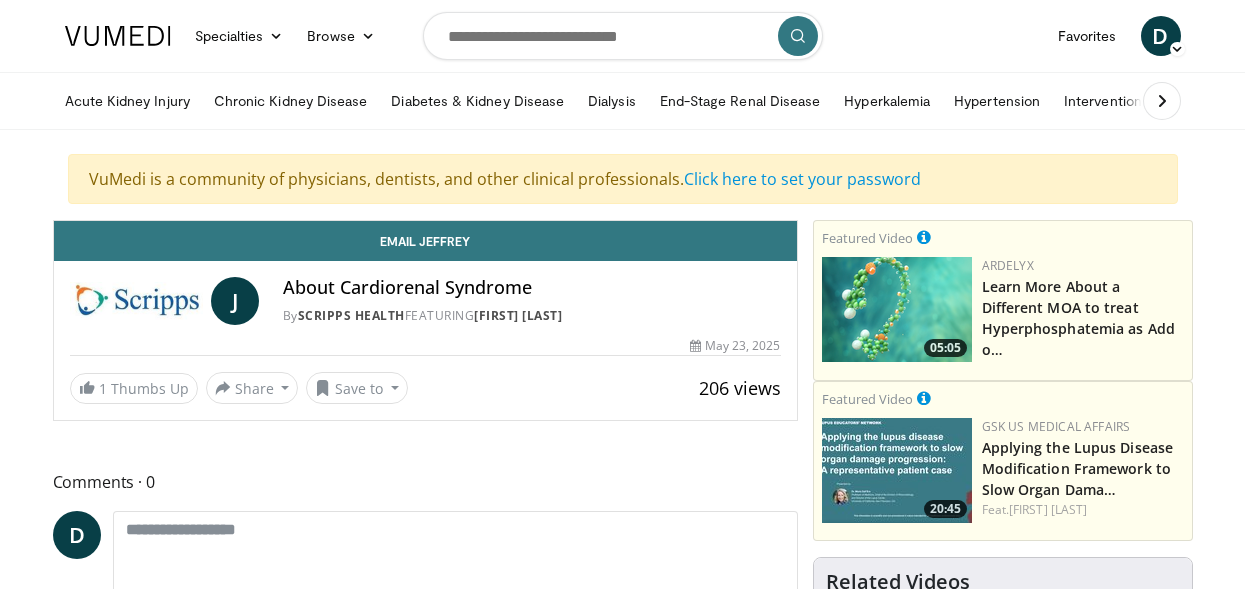 scroll, scrollTop: 0, scrollLeft: 0, axis: both 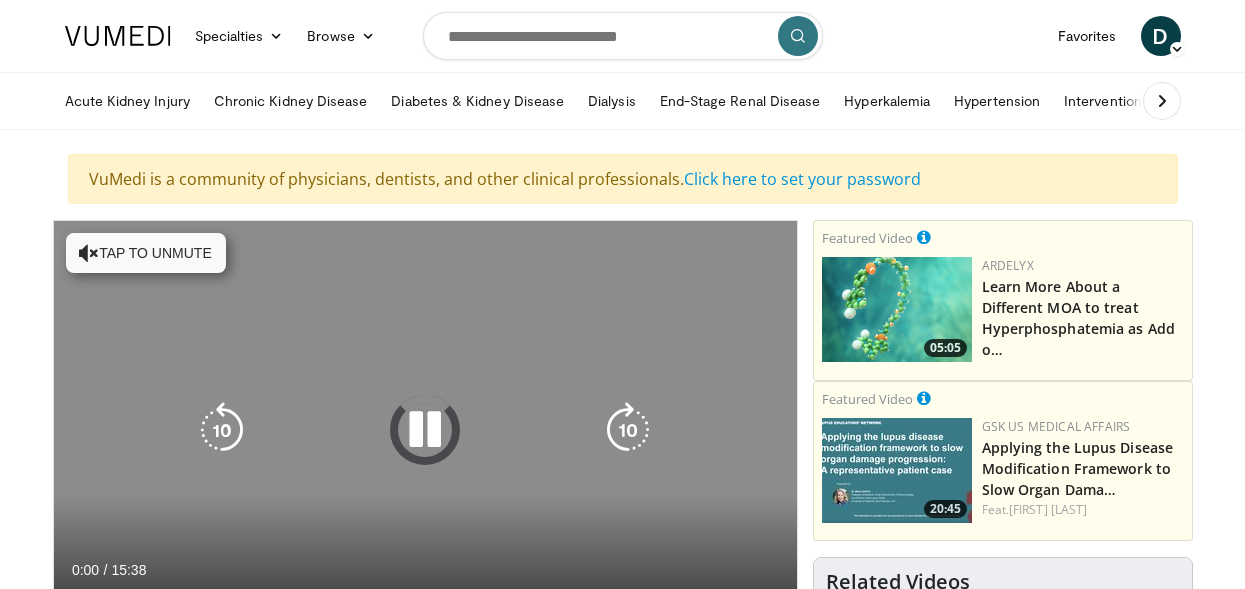 click on "Tap to unmute" at bounding box center [146, 253] 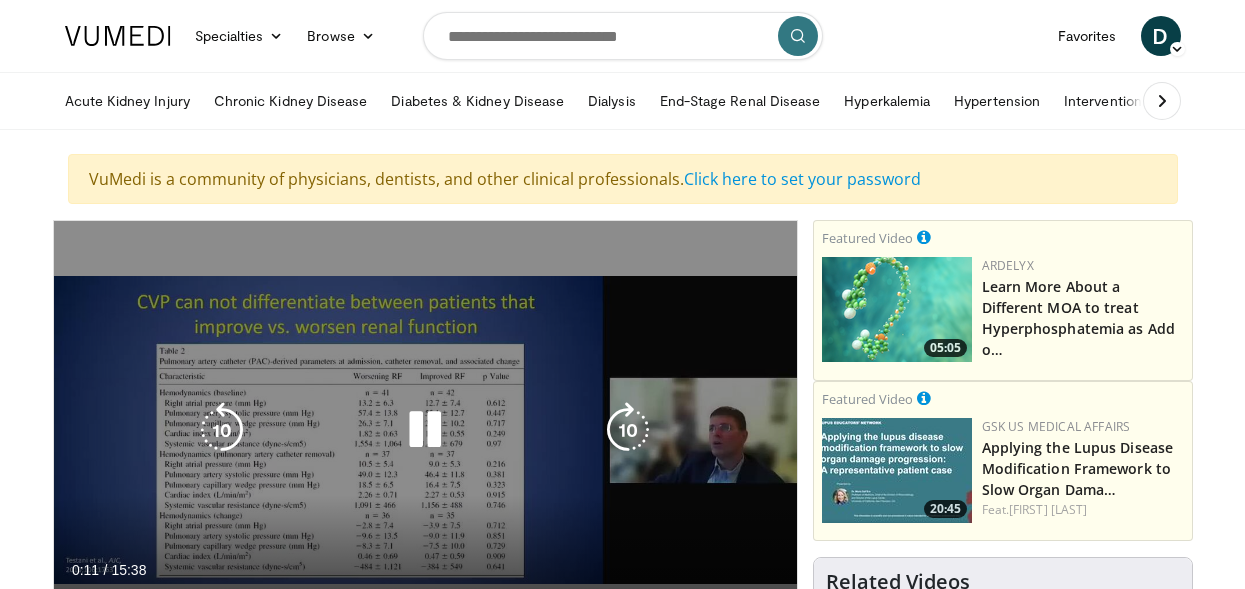 click at bounding box center (425, 430) 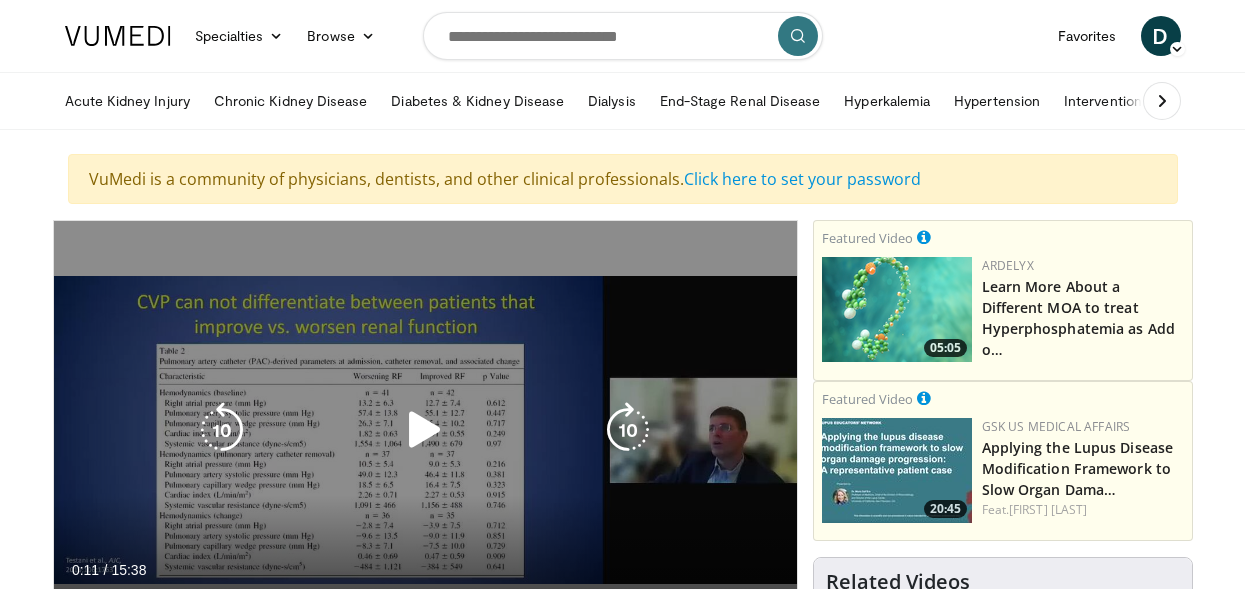 click at bounding box center (425, 430) 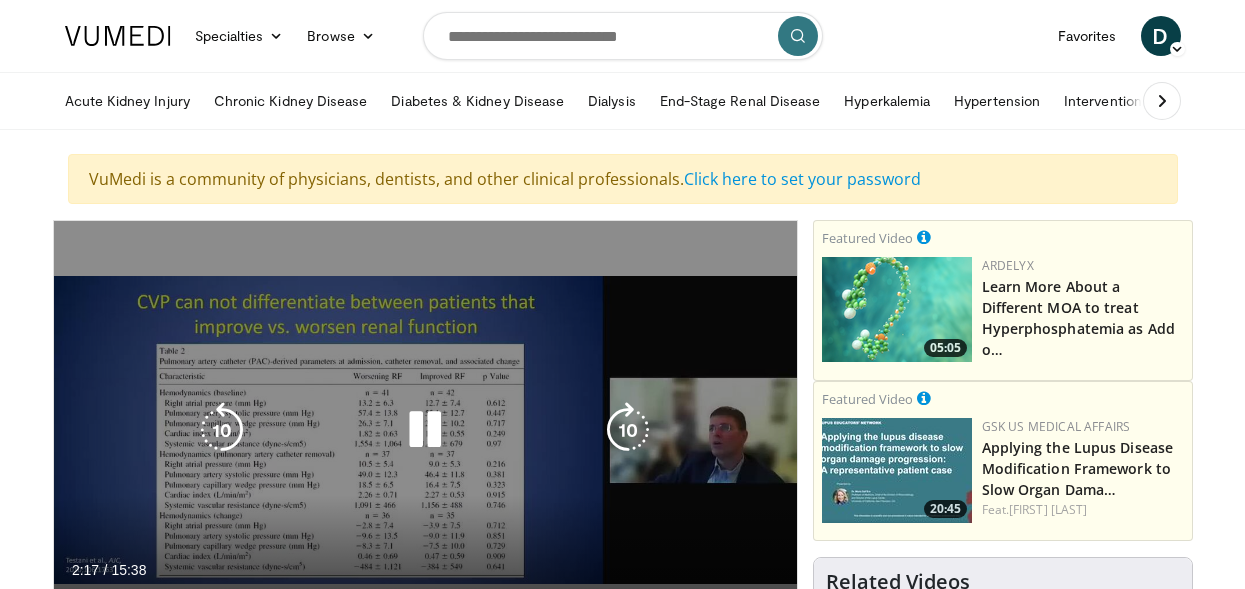 click at bounding box center (425, 430) 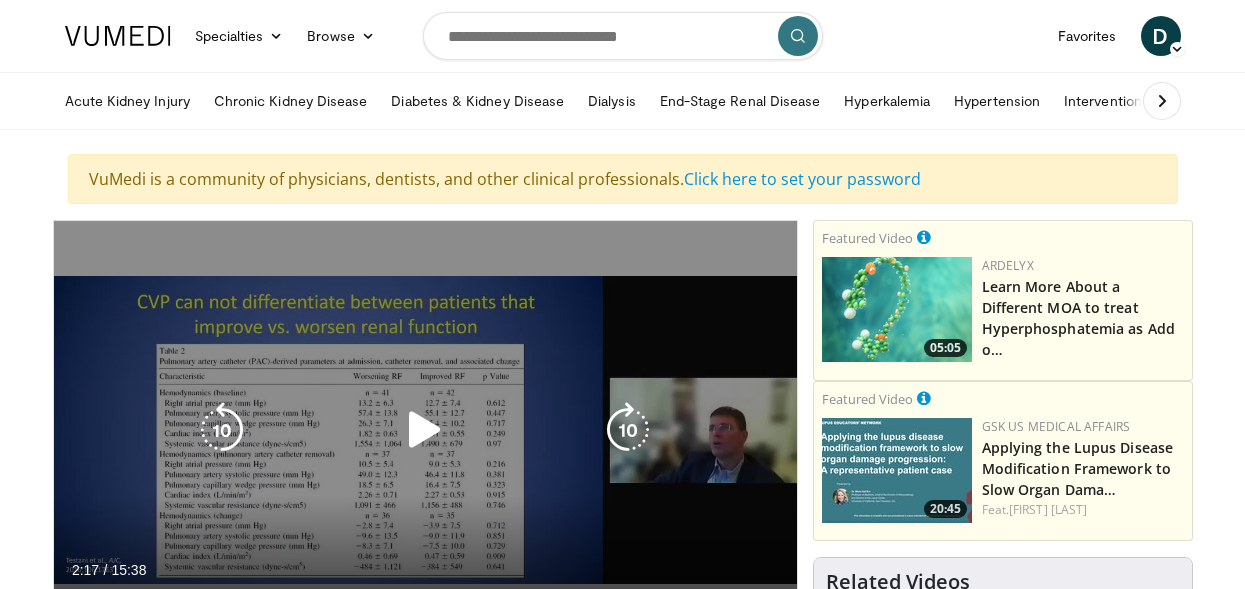 click at bounding box center [425, 430] 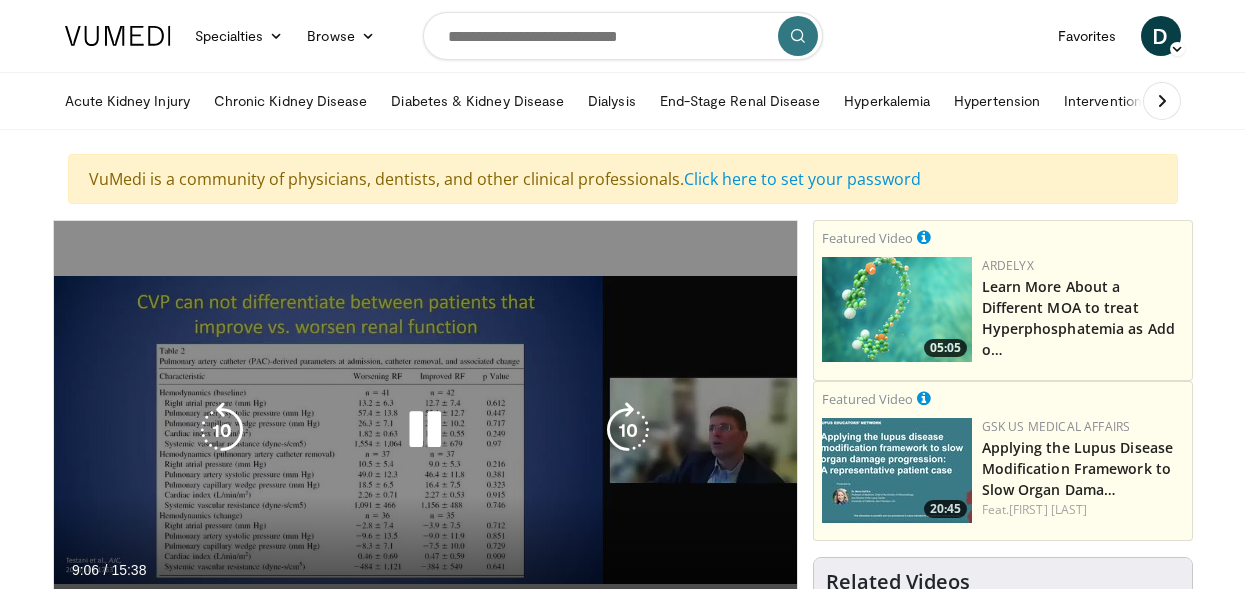 click at bounding box center [425, 430] 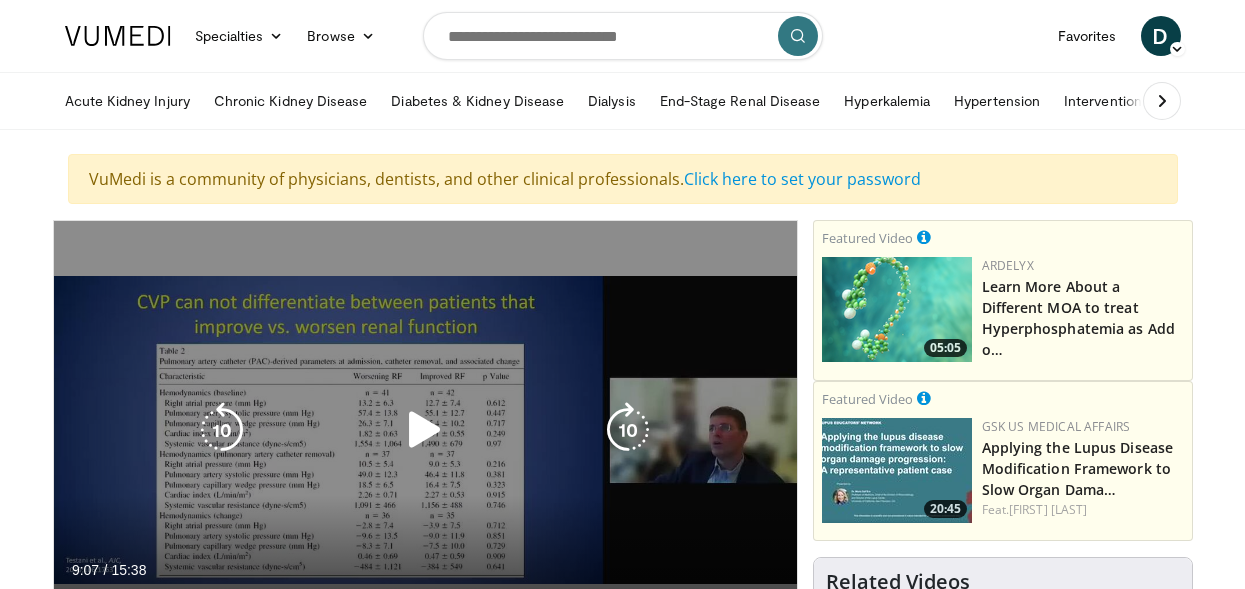 click at bounding box center [425, 430] 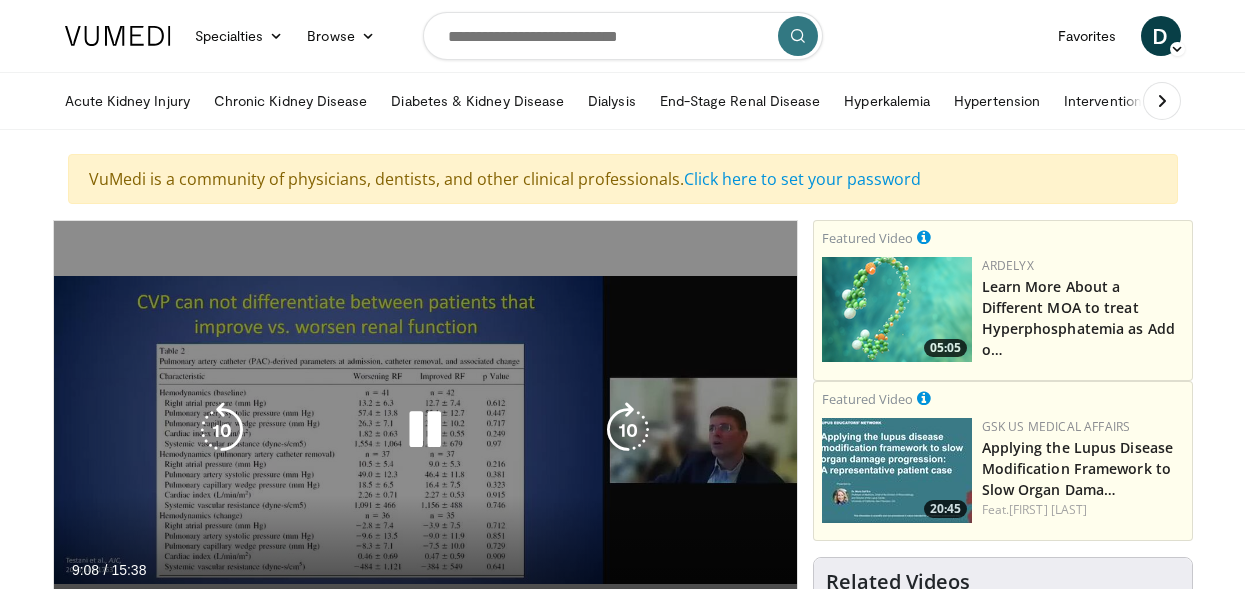 click at bounding box center (425, 430) 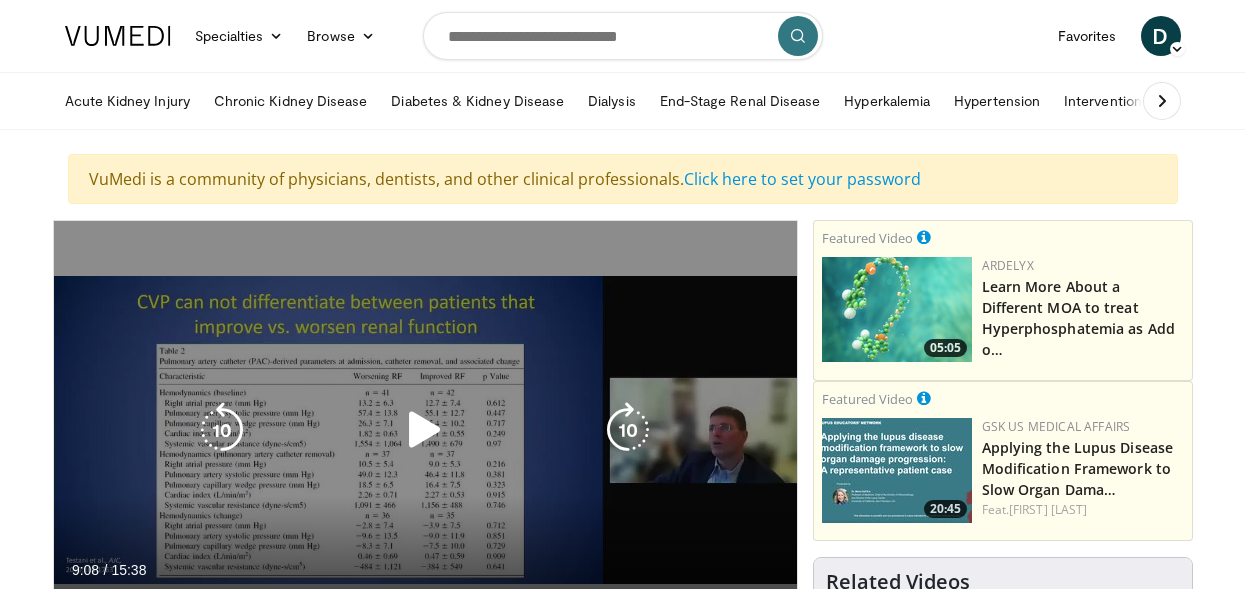 click at bounding box center [425, 430] 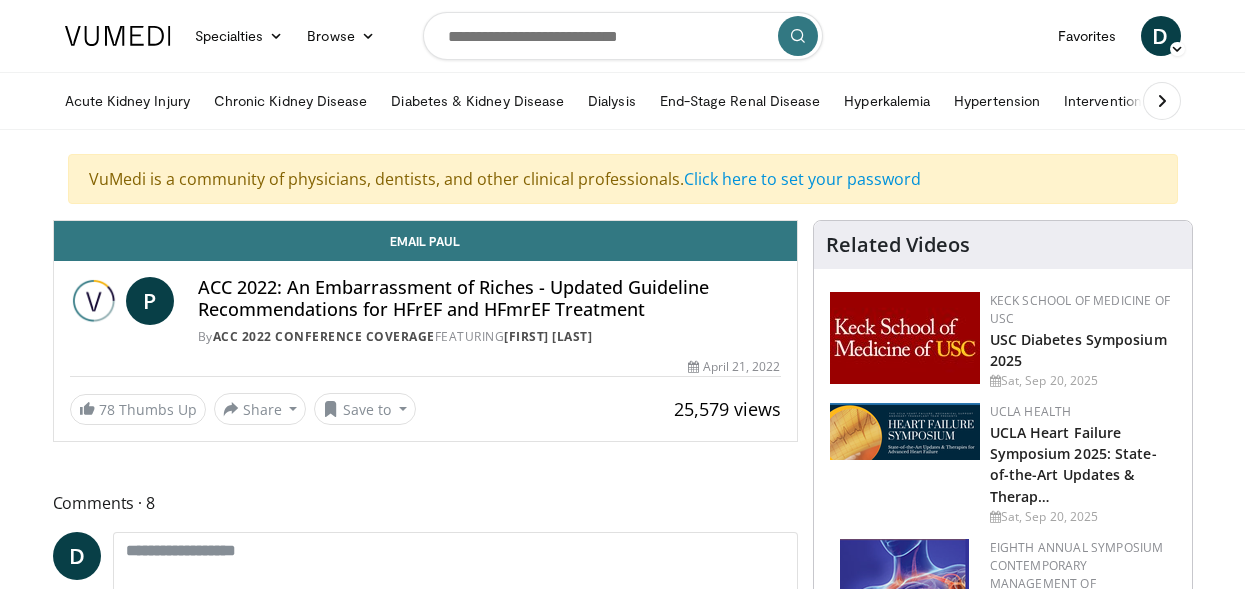 scroll, scrollTop: 0, scrollLeft: 0, axis: both 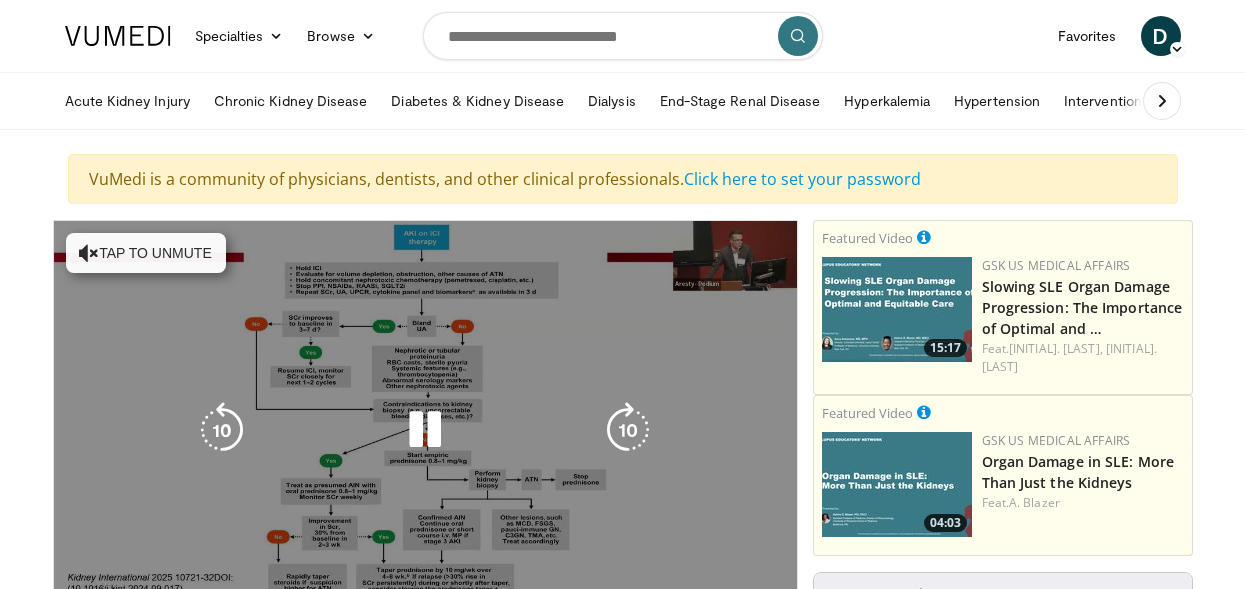 click on "Tap to unmute" at bounding box center [146, 253] 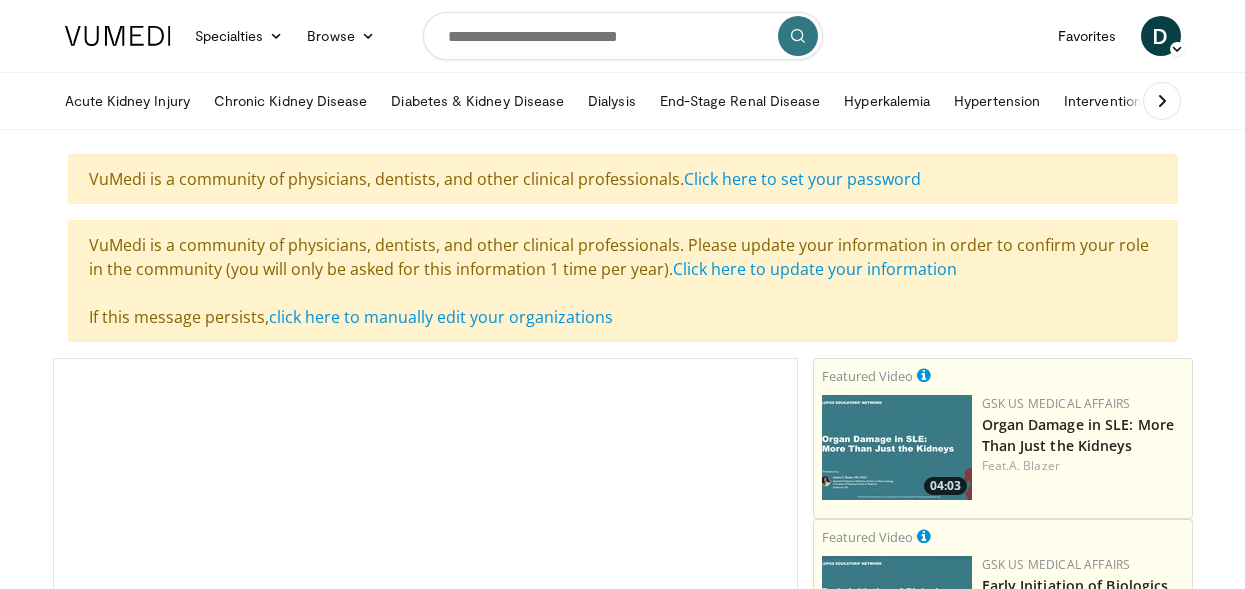 scroll, scrollTop: 0, scrollLeft: 0, axis: both 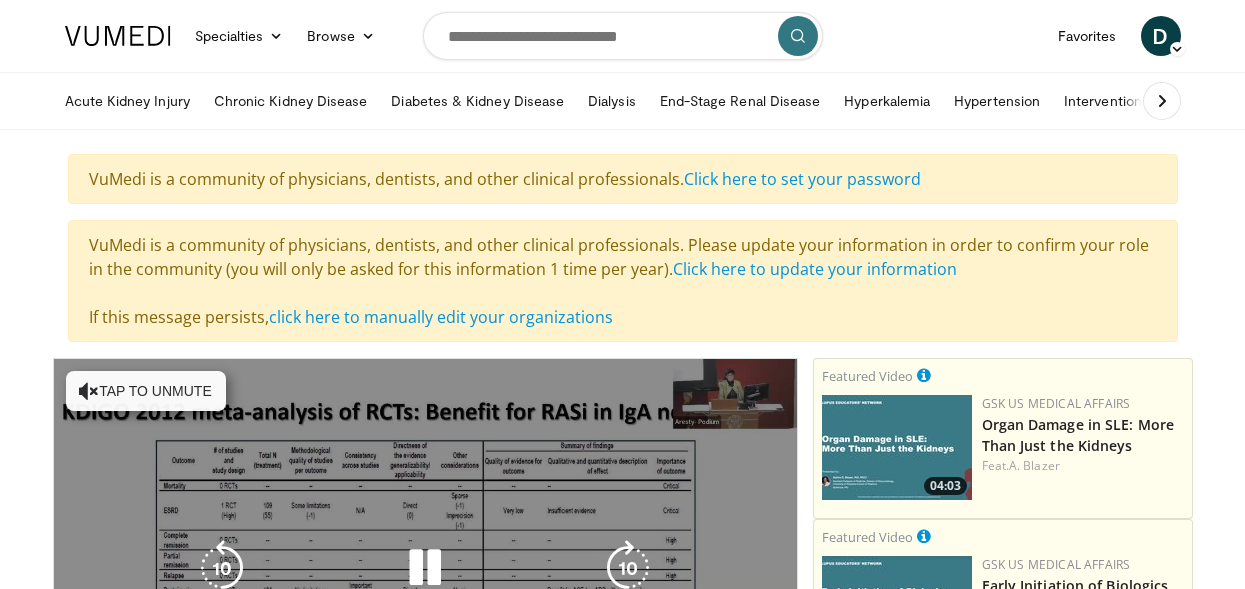 click on "Tap to unmute" at bounding box center (146, 391) 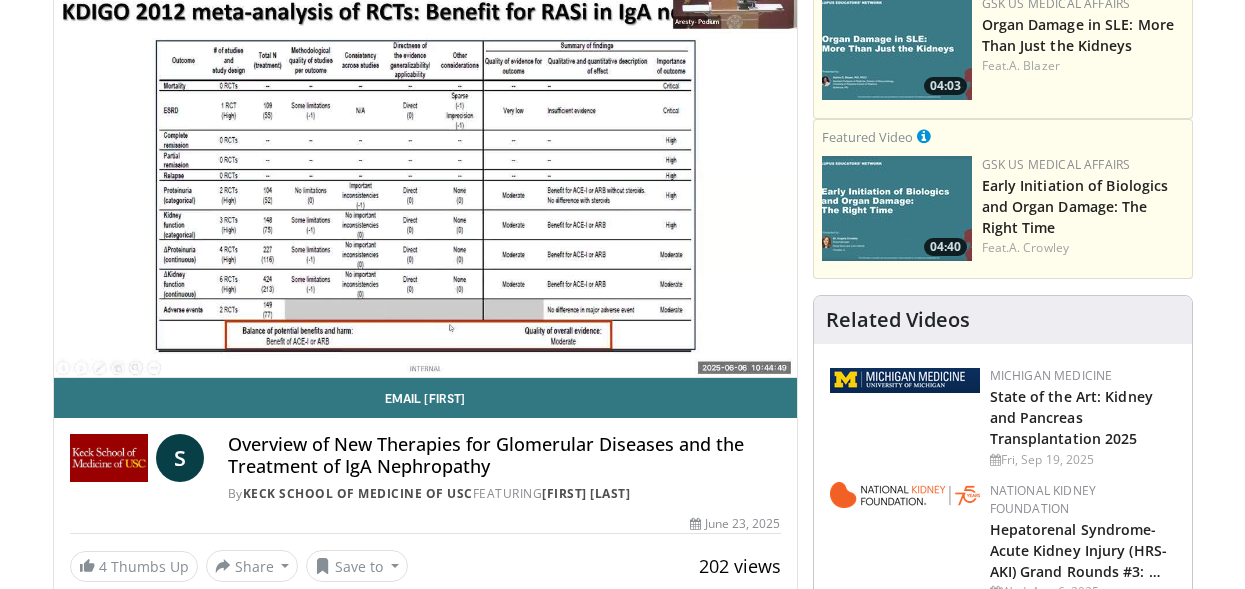 scroll, scrollTop: 300, scrollLeft: 0, axis: vertical 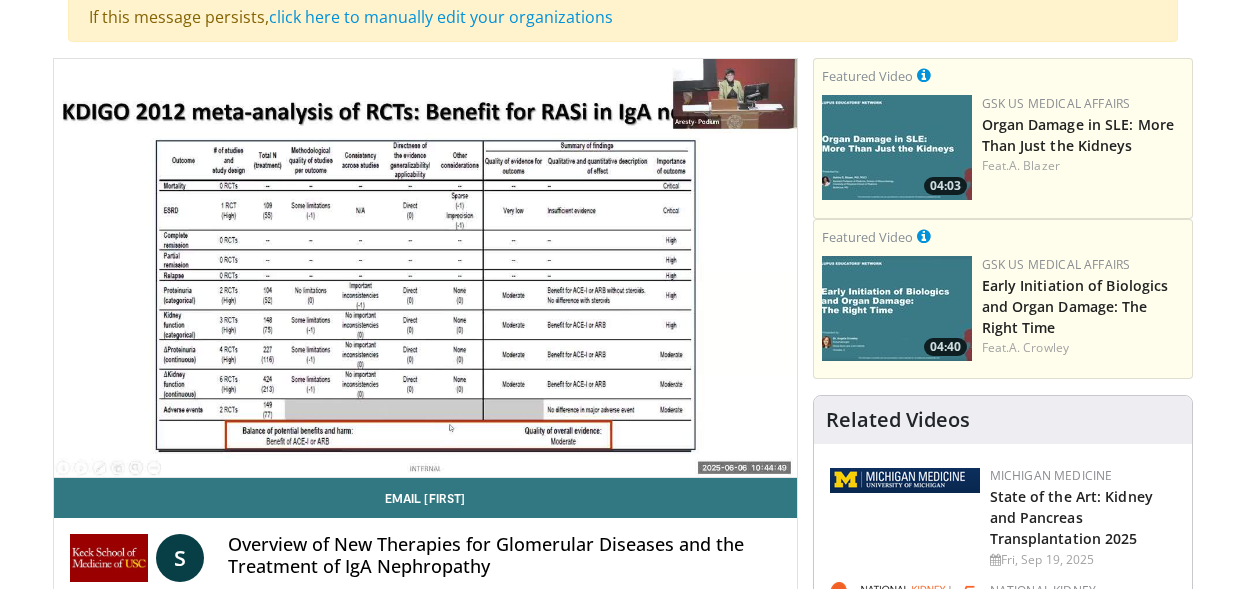 click on "Specialties
Adult & Family Medicine
Allergy, Asthma, Immunology
Anesthesiology
Cardiology
Dental
Dermatology
Endocrinology
Gastroenterology & Hepatology
General Surgery
Hematology & Oncology
Infectious Disease
Nephrology
Neurology
Neurosurgery
Obstetrics & Gynecology
Ophthalmology
Oral Maxillofacial
Orthopaedics
Otolaryngology
Pediatrics
Plastic Surgery
Podiatry
Psychiatry
Pulmonology
Radiation Oncology
Radiology
Rheumatology
Urology" at bounding box center [622, 1661] 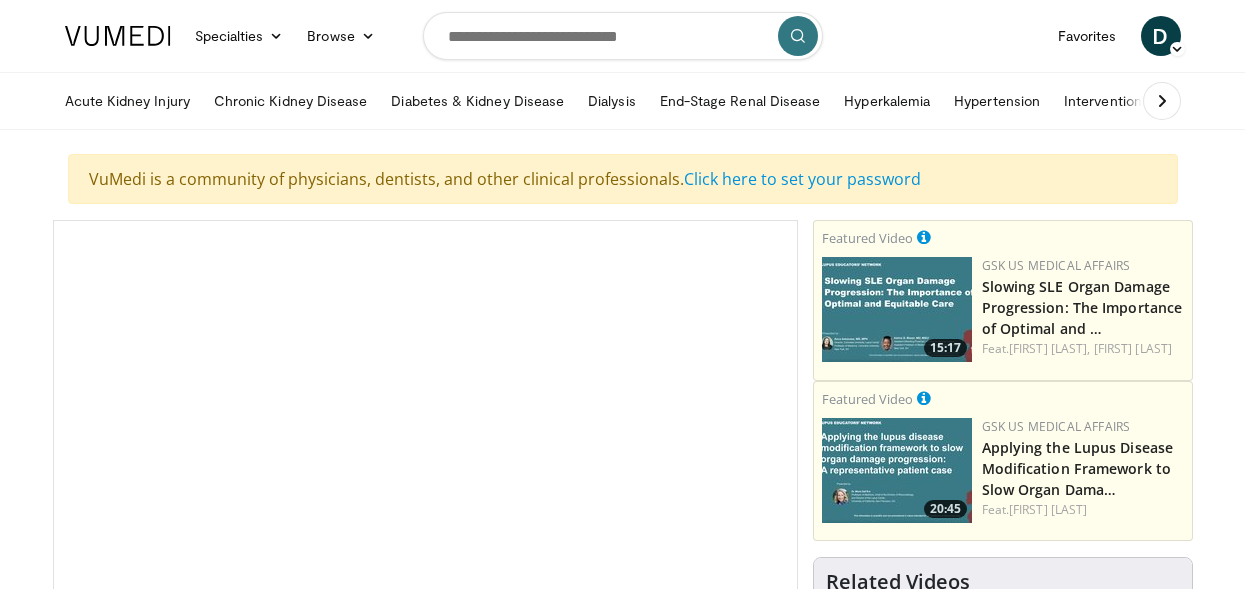 scroll, scrollTop: 0, scrollLeft: 0, axis: both 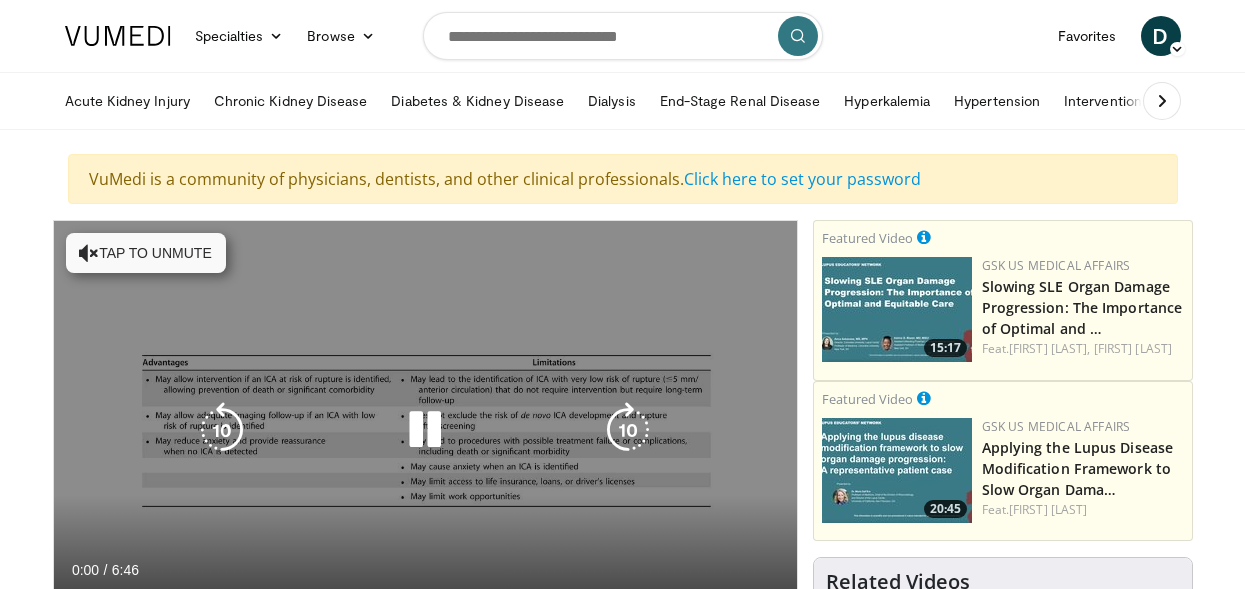 click at bounding box center (89, 253) 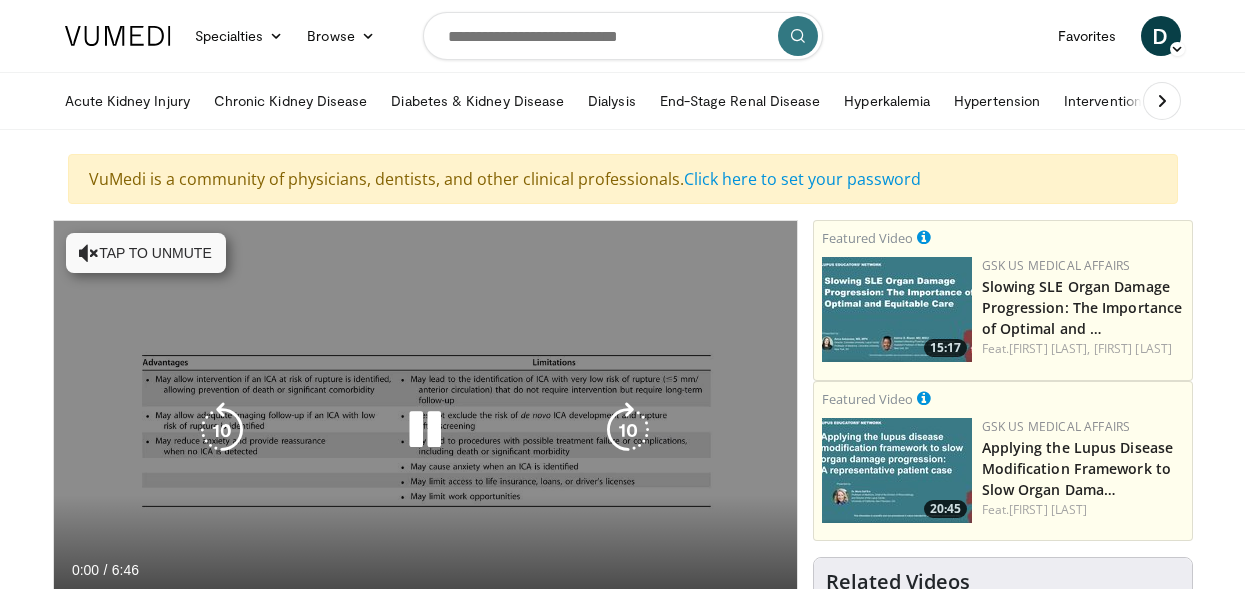 click on "10 seconds
Tap to unmute" at bounding box center (425, 430) 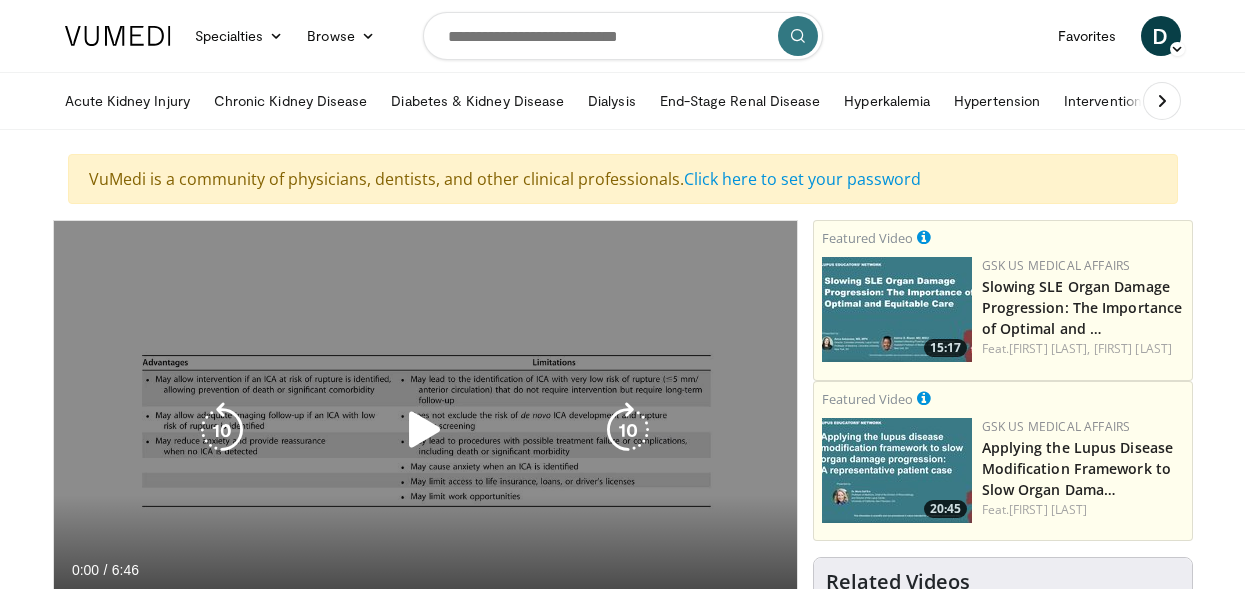click at bounding box center (425, 430) 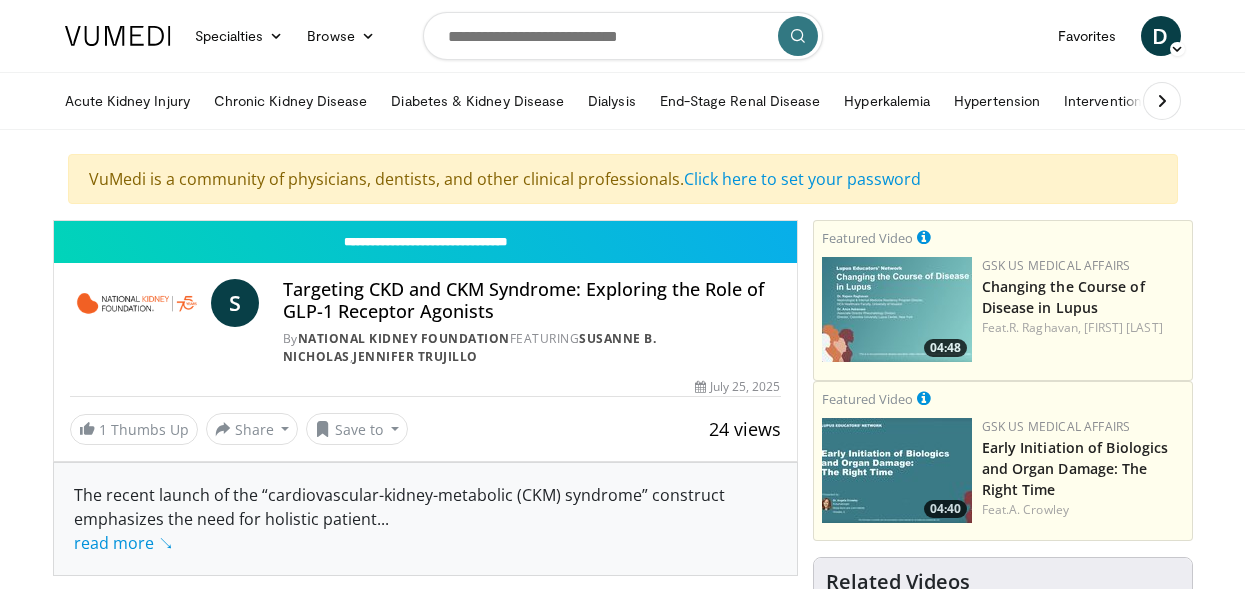 scroll, scrollTop: 0, scrollLeft: 0, axis: both 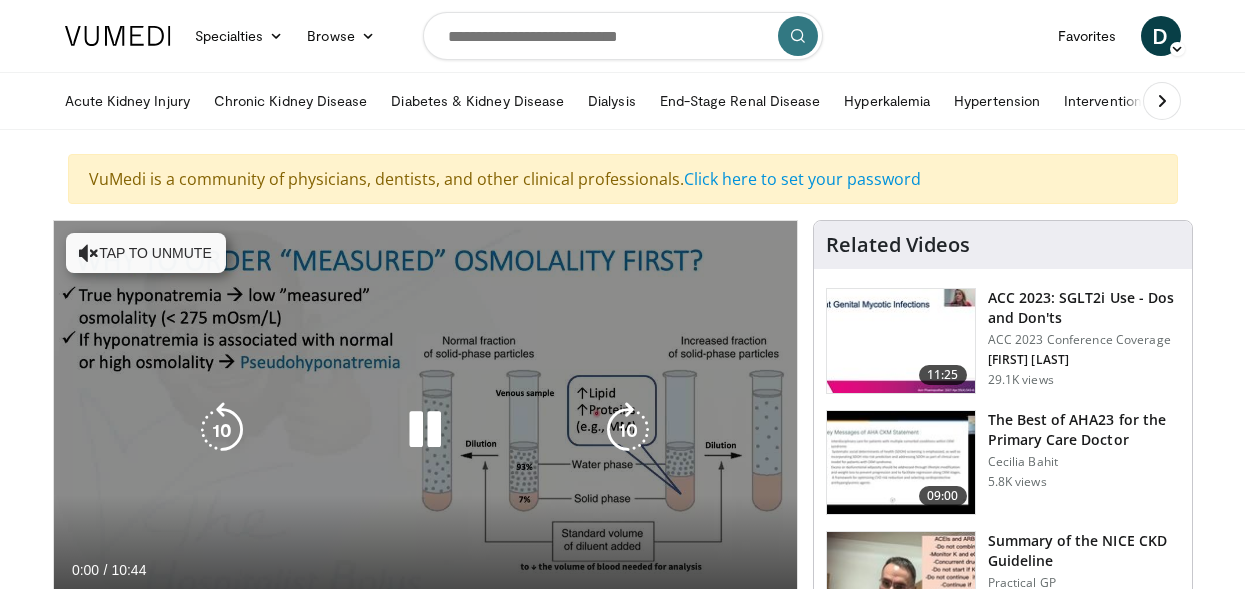 click on "Tap to unmute" at bounding box center [146, 253] 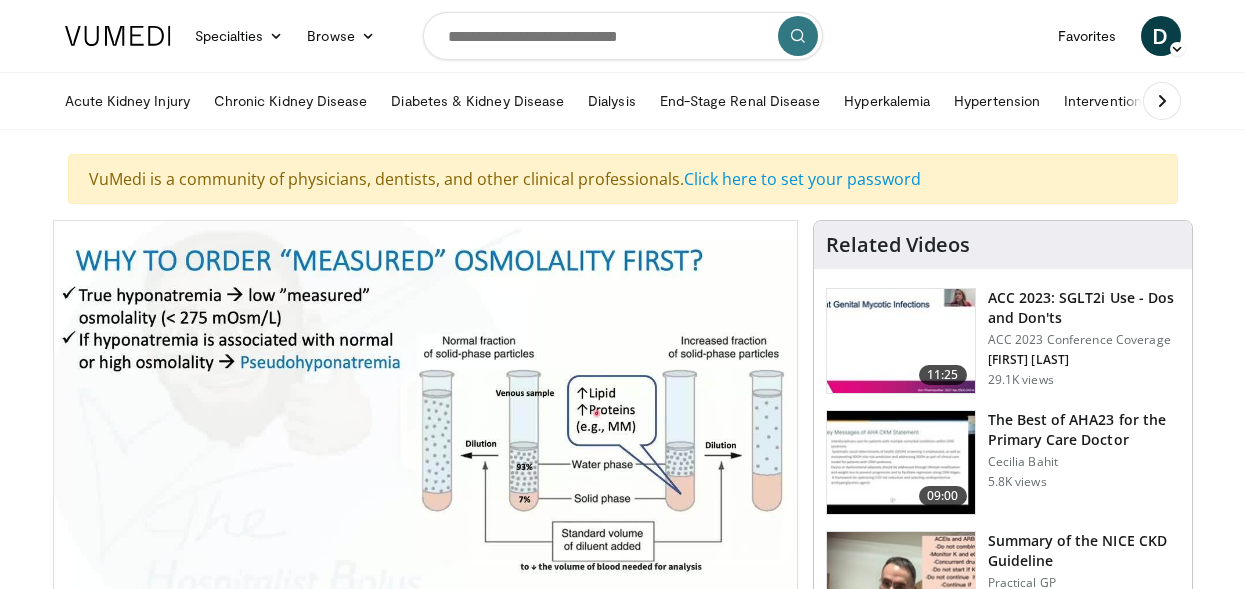 scroll, scrollTop: 200, scrollLeft: 0, axis: vertical 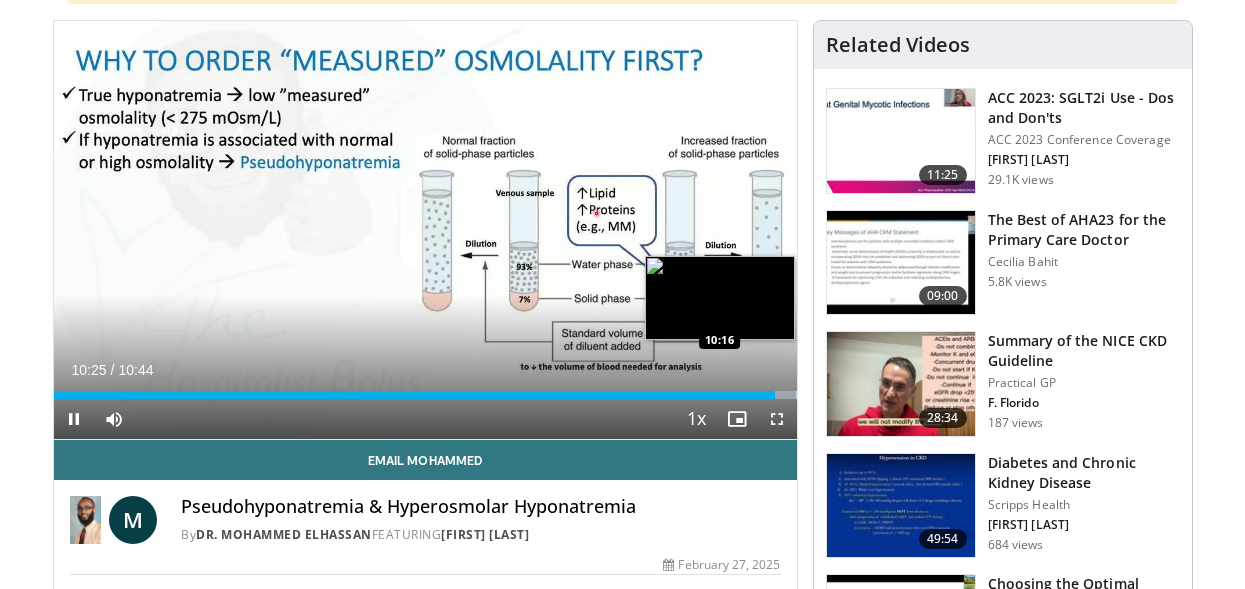 click on "10:25" at bounding box center (415, 395) 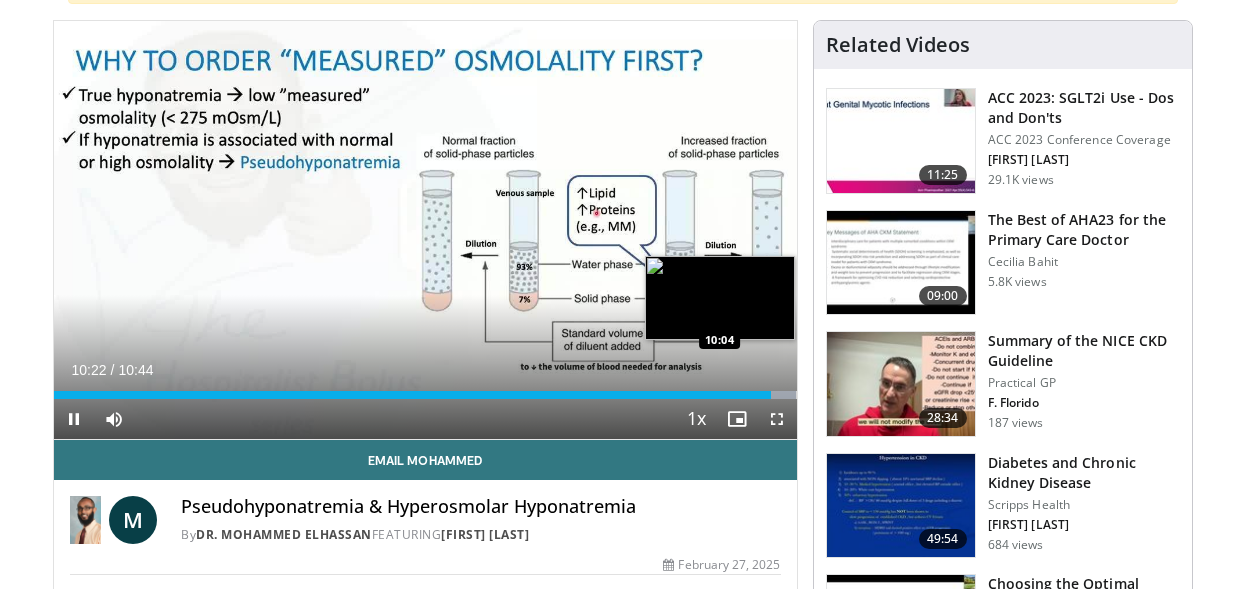click on "10:22" at bounding box center [413, 395] 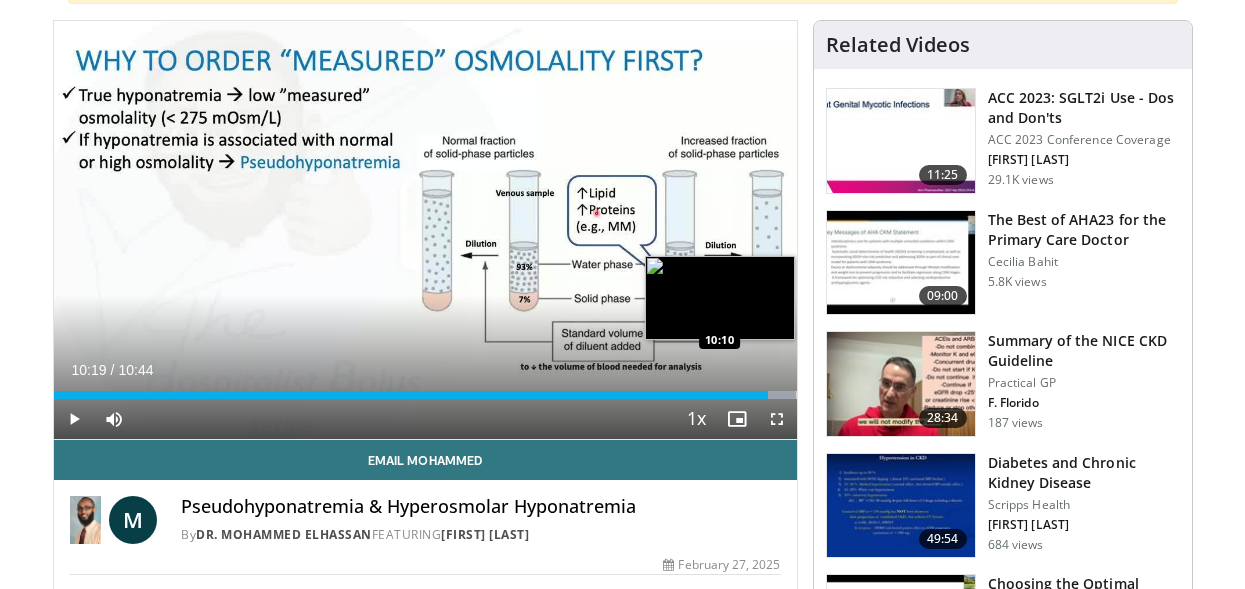 click on "10:19" at bounding box center (411, 395) 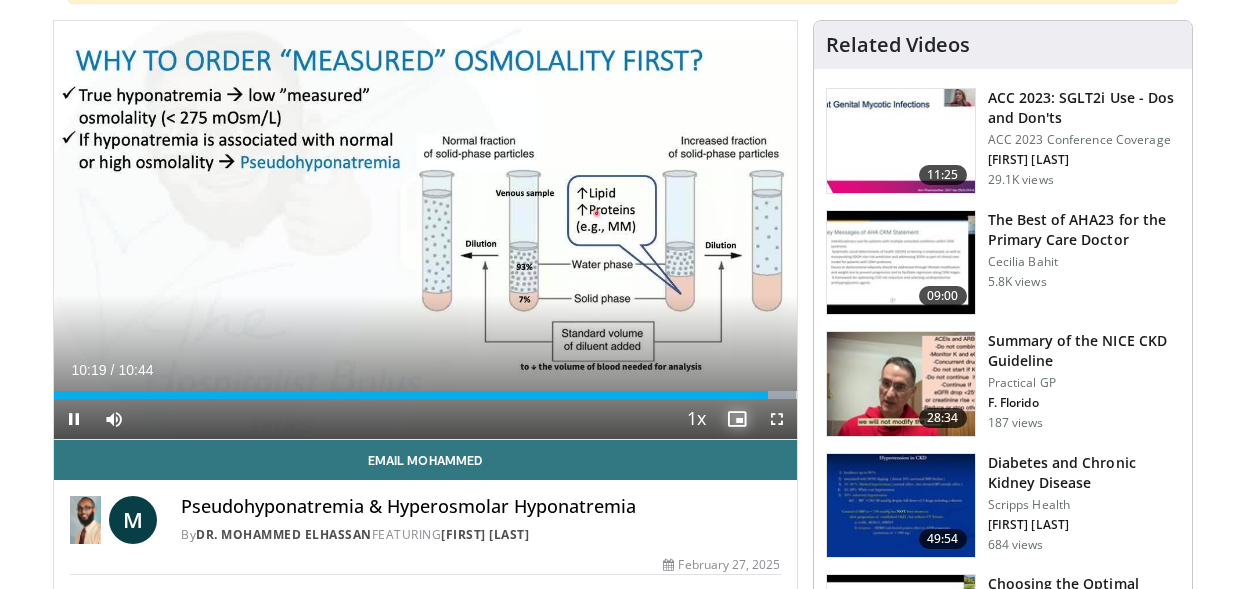 click at bounding box center [737, 419] 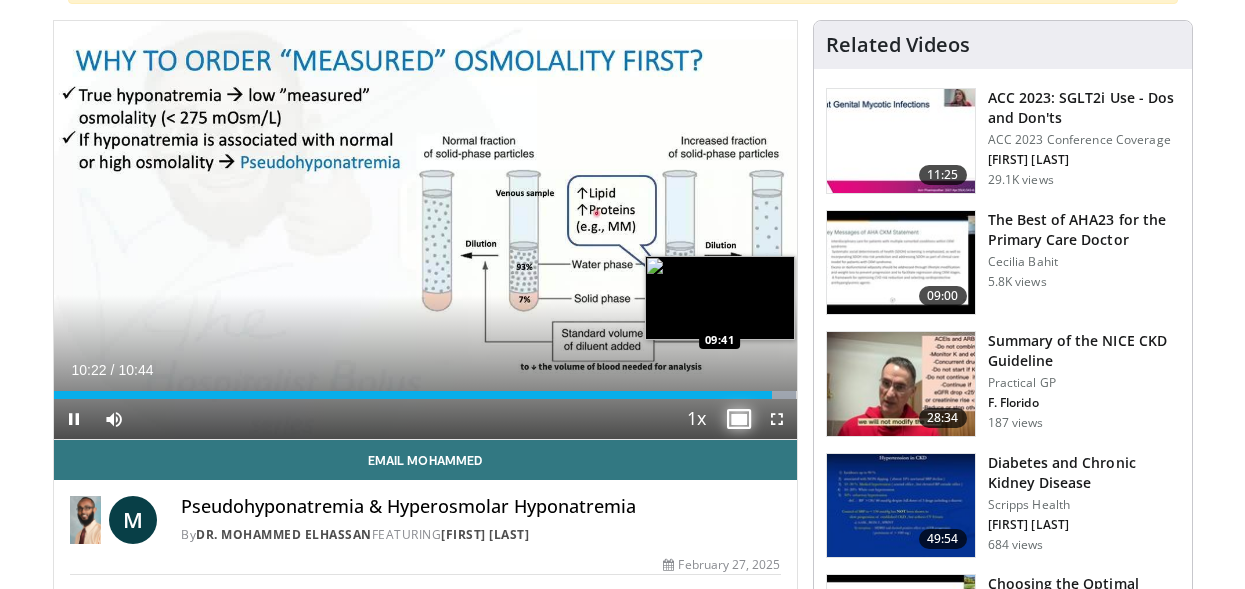 click on "10:22" at bounding box center [413, 395] 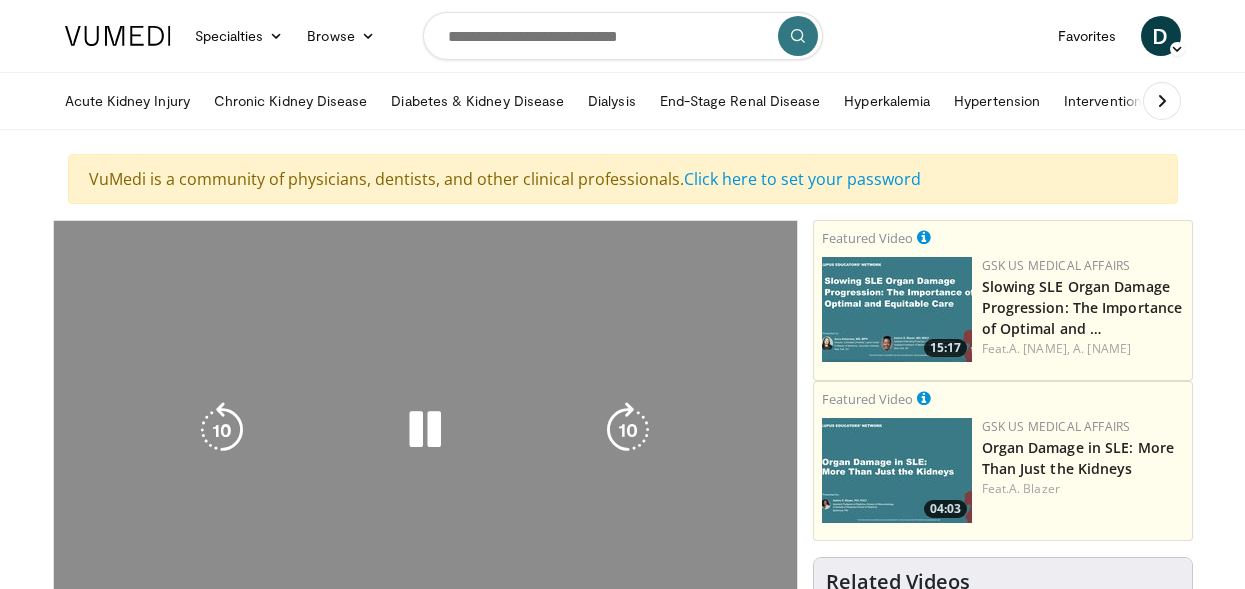 scroll, scrollTop: 0, scrollLeft: 0, axis: both 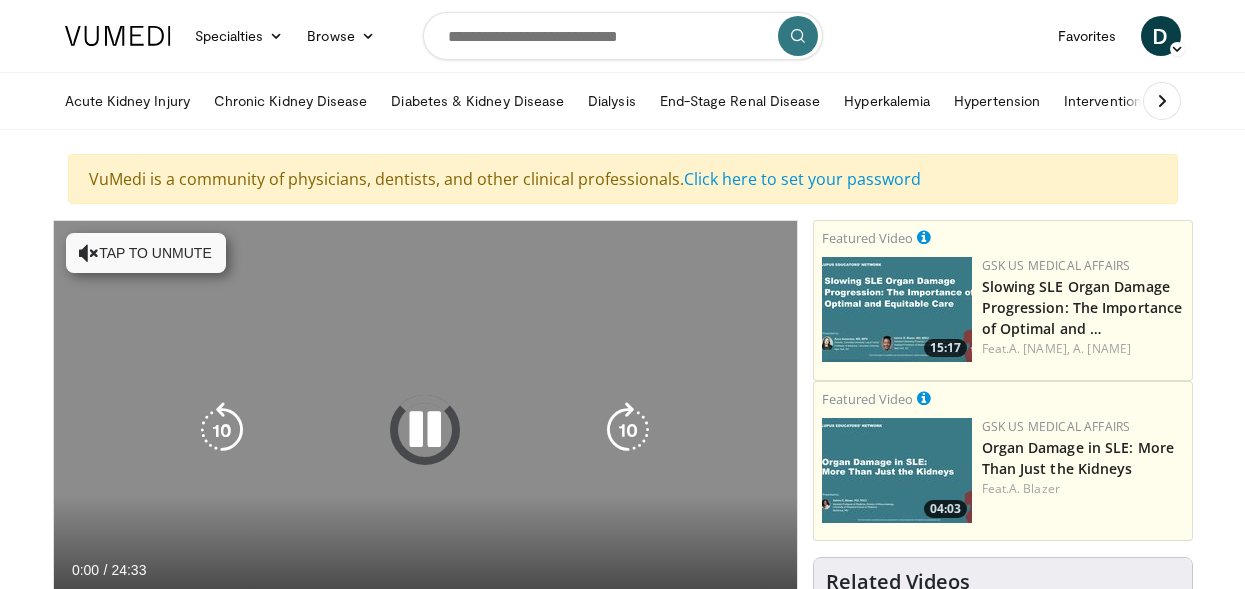 click on "Tap to unmute" at bounding box center (146, 253) 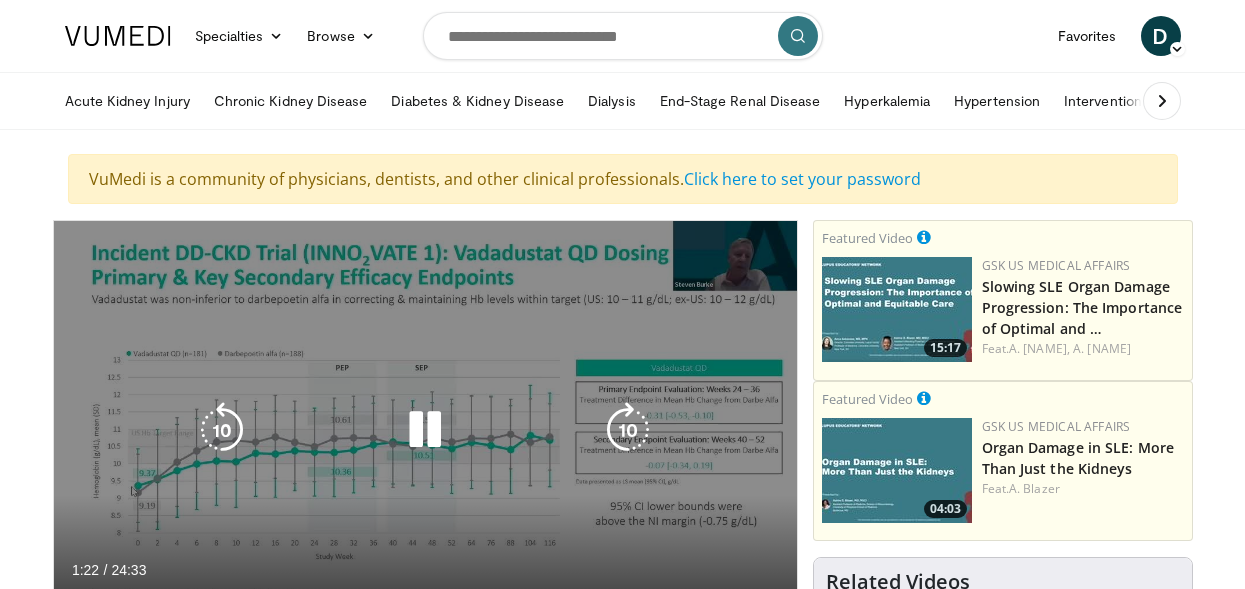 click at bounding box center (425, 430) 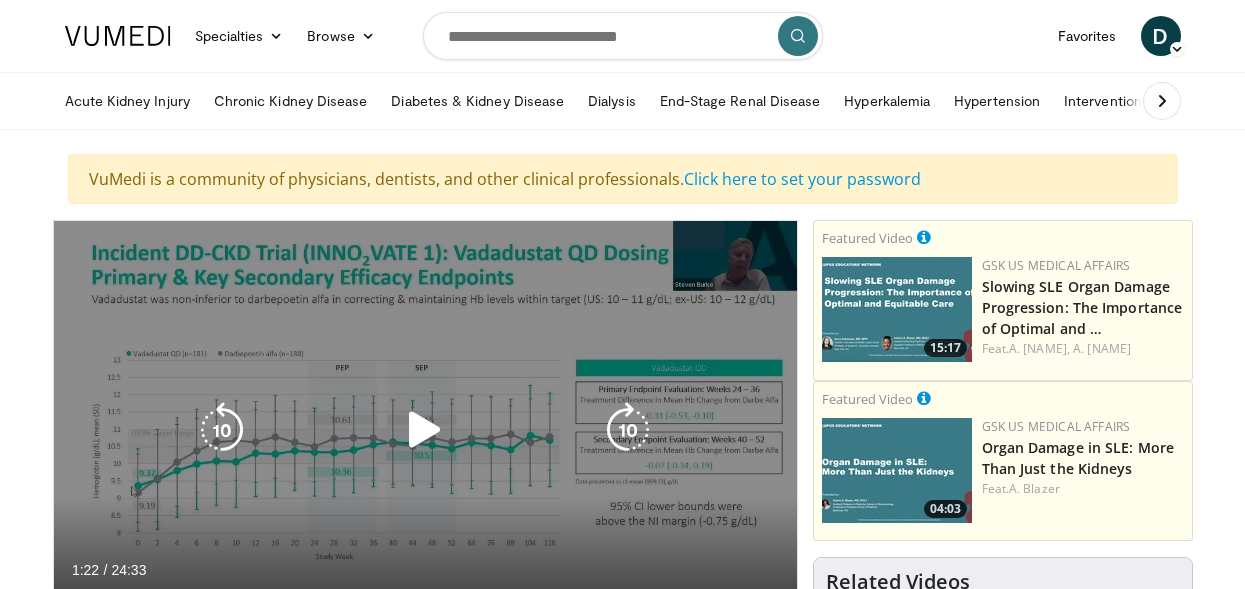 click at bounding box center (425, 430) 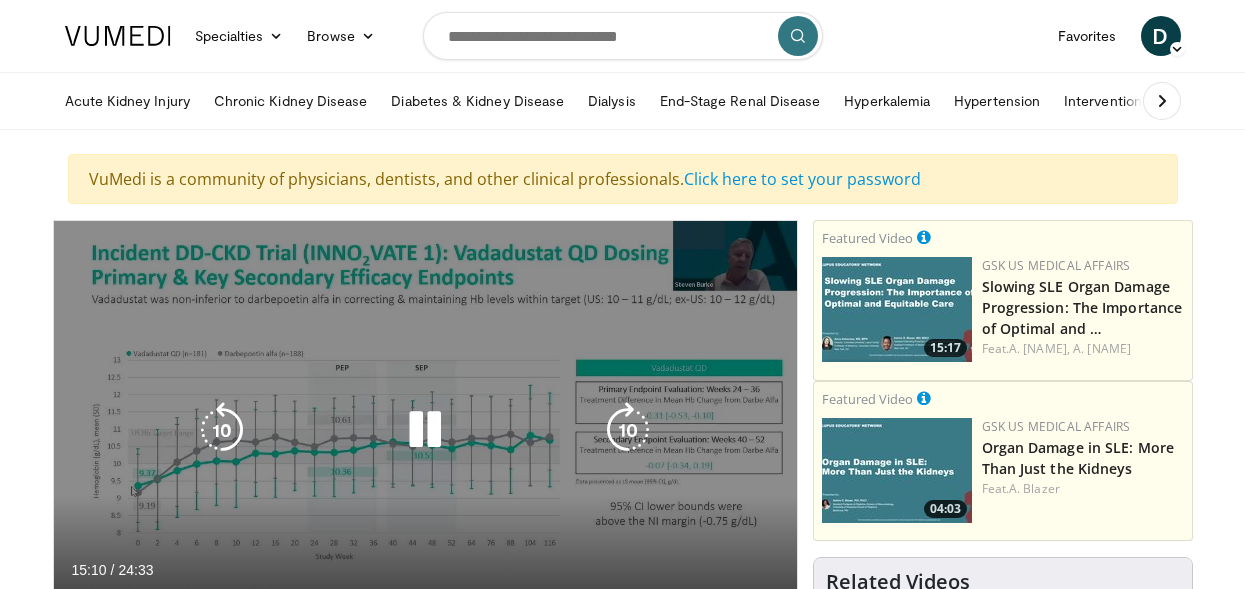 click at bounding box center [425, 430] 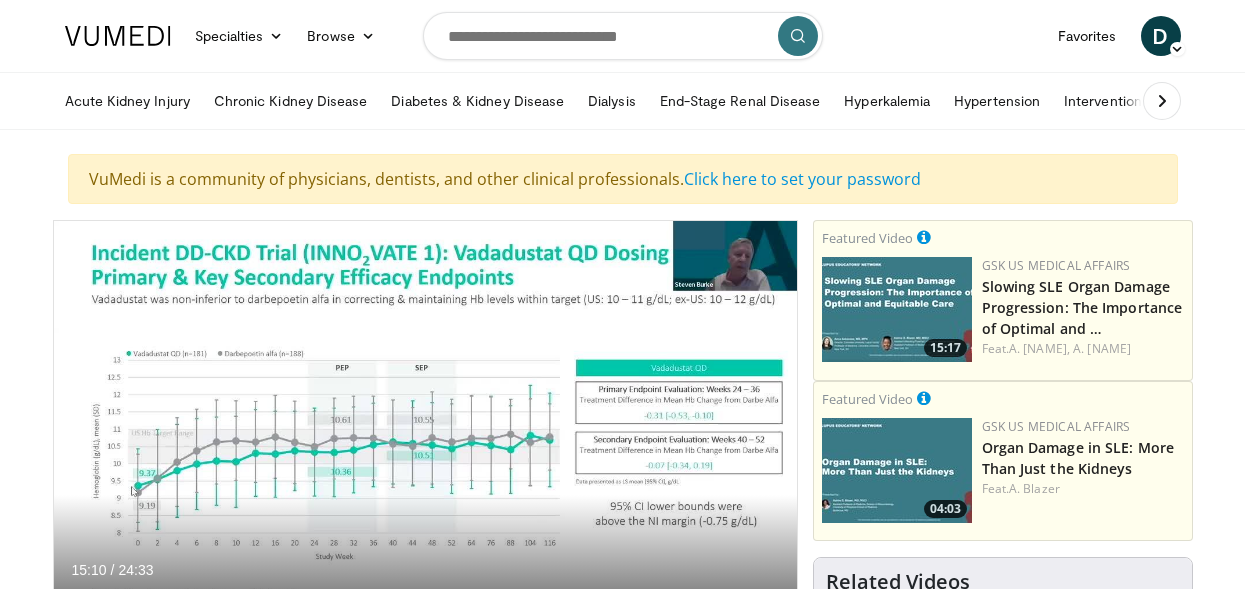 click on "10 seconds
Tap to unmute" at bounding box center [425, 430] 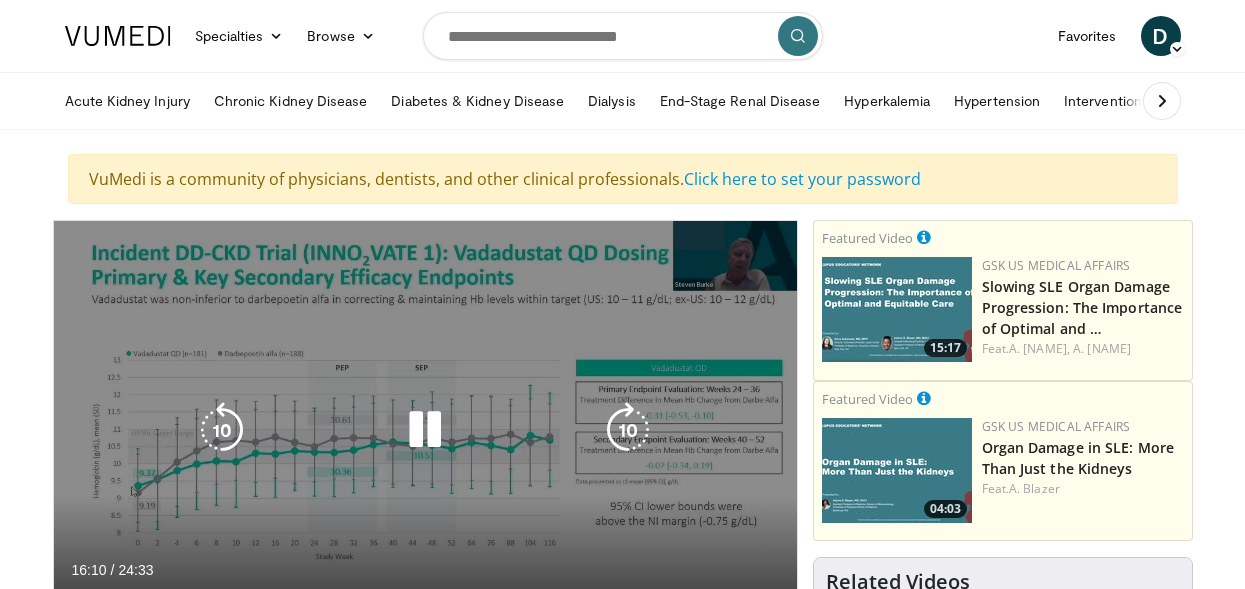 click on "10 seconds
Tap to unmute" at bounding box center [425, 430] 